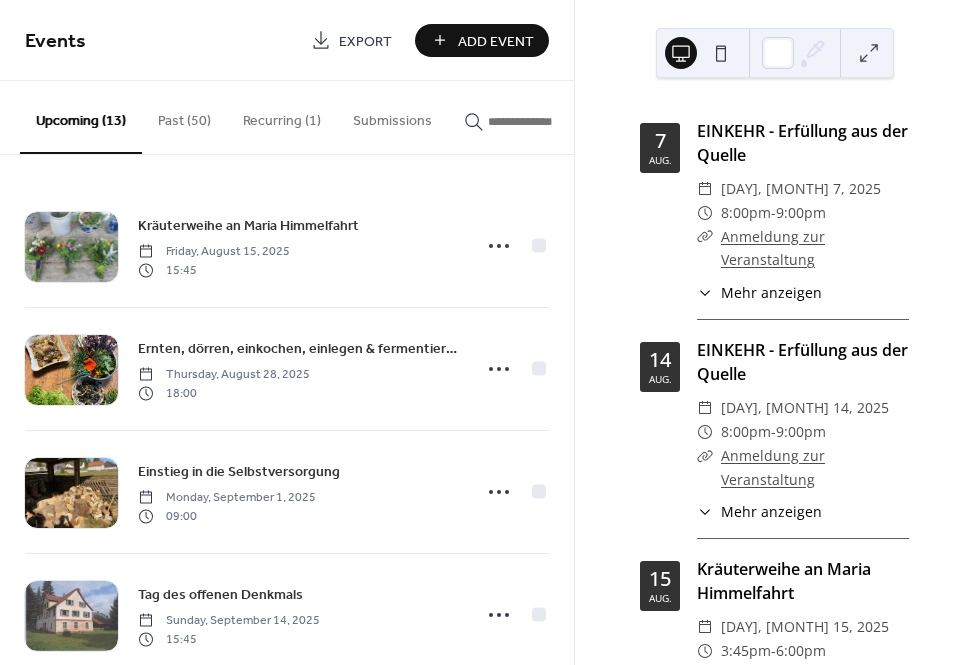 scroll, scrollTop: 0, scrollLeft: 0, axis: both 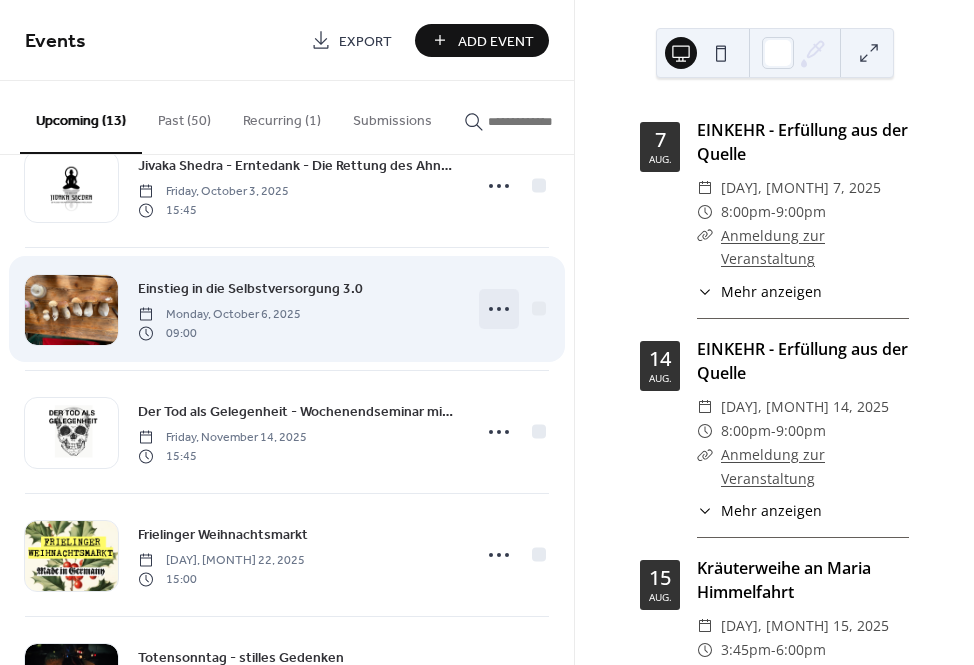 click 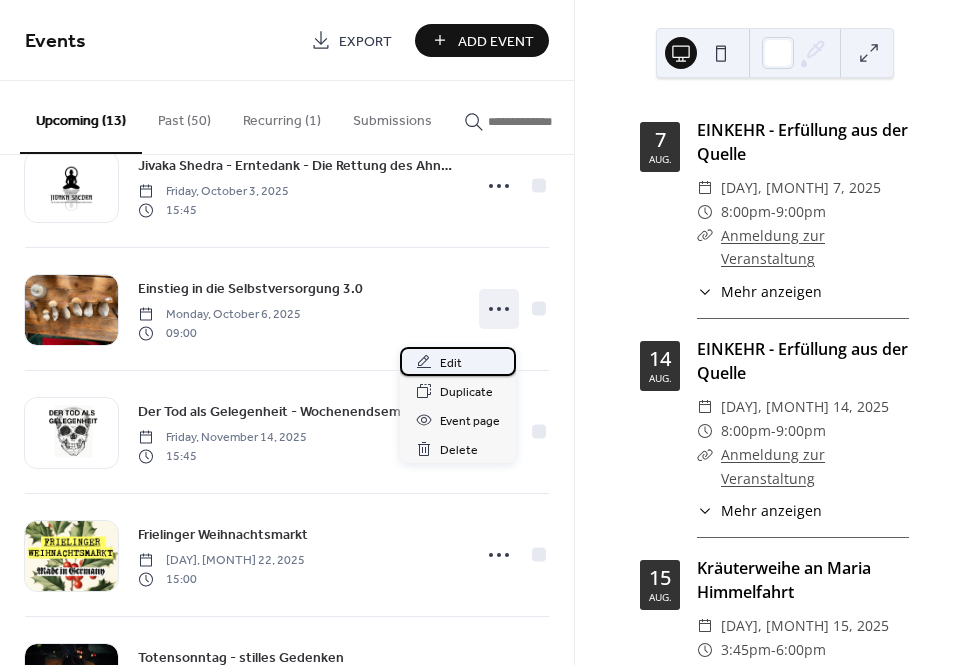 click on "Edit" at bounding box center (451, 363) 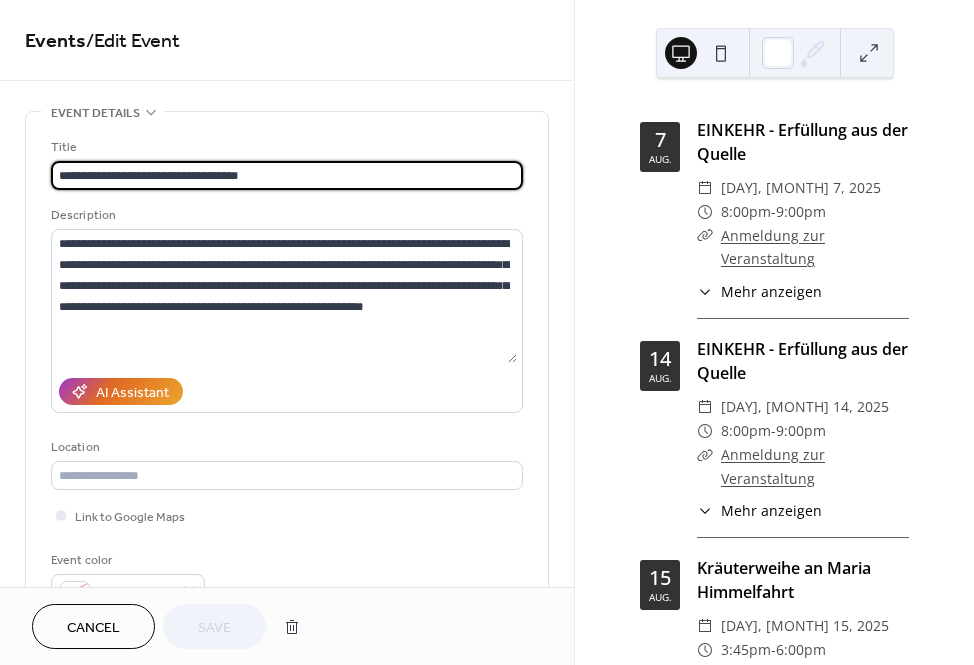scroll, scrollTop: 0, scrollLeft: 0, axis: both 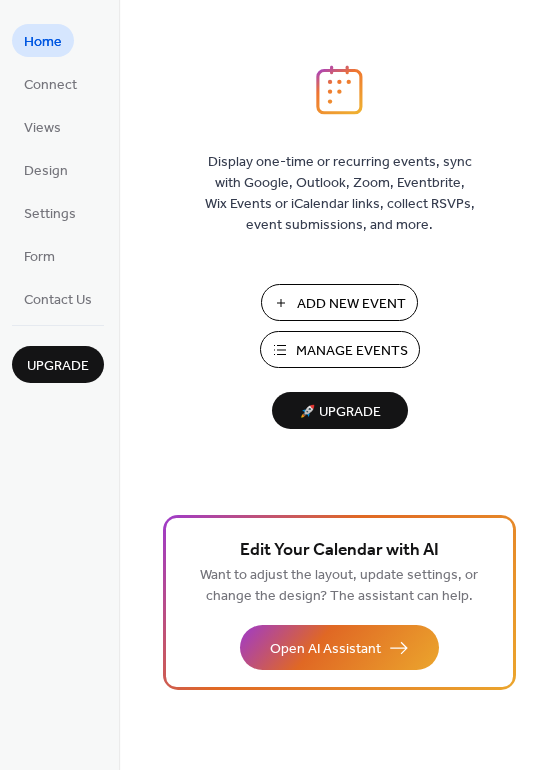click on "Manage Events" at bounding box center (352, 351) 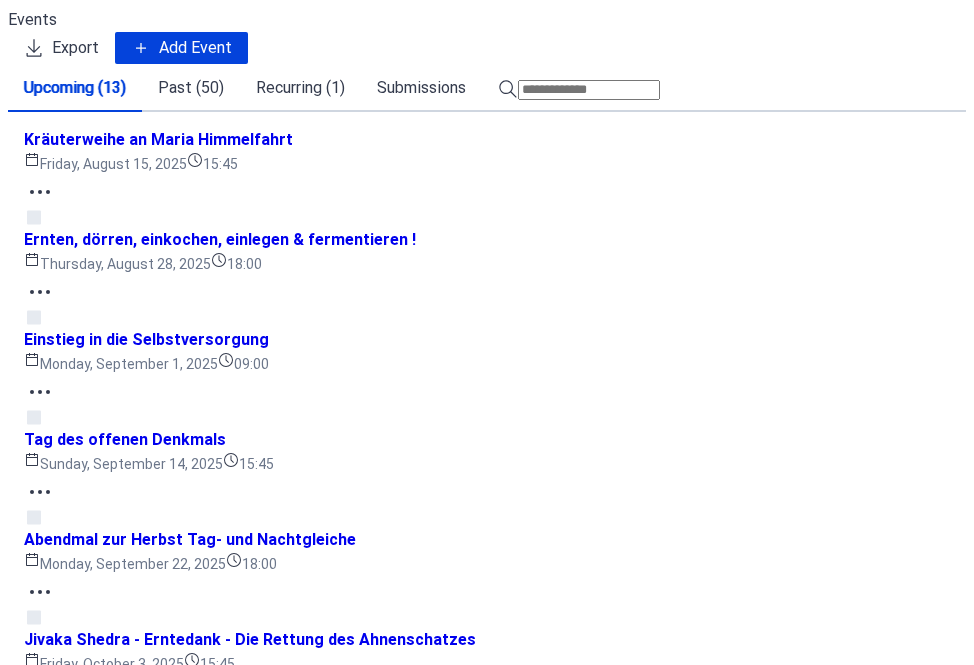 scroll, scrollTop: 0, scrollLeft: 0, axis: both 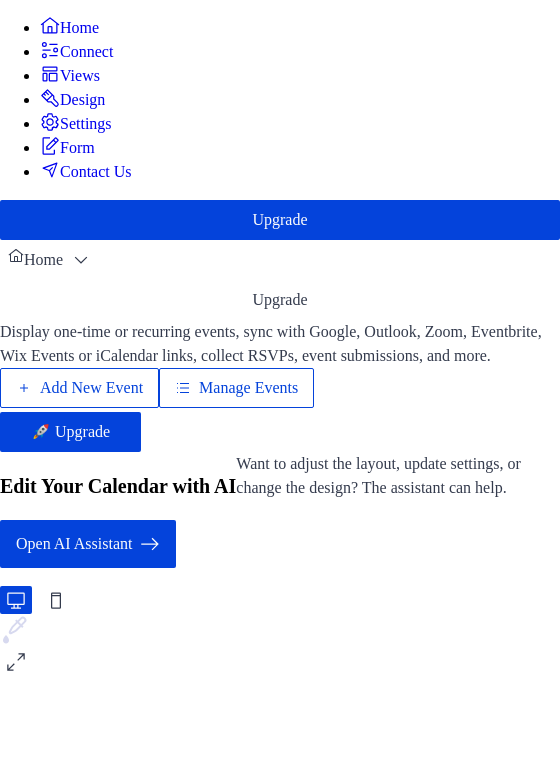 click on "Manage Events" at bounding box center (248, 388) 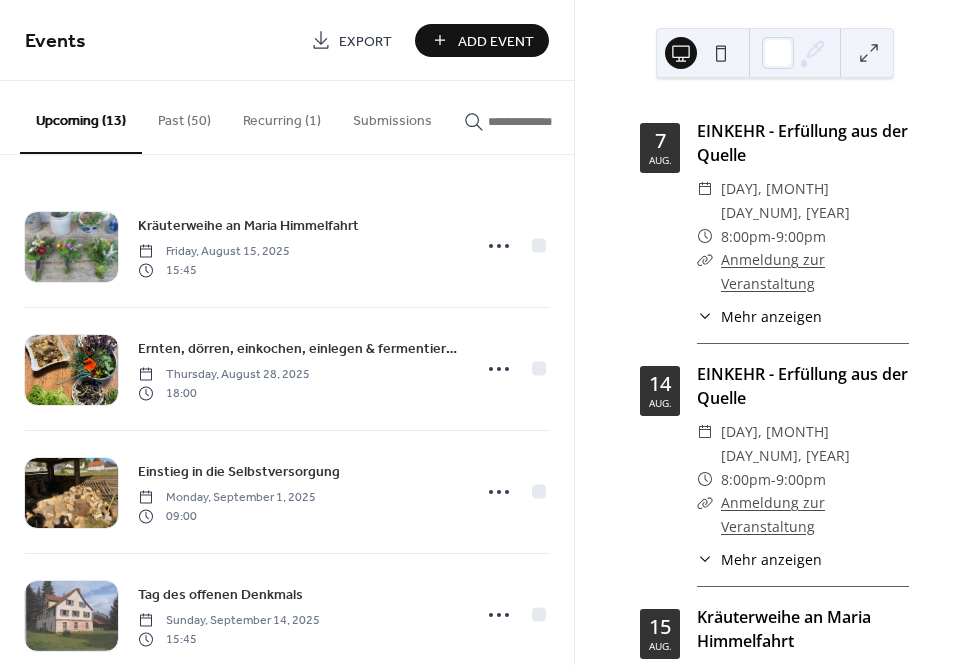 scroll, scrollTop: 0, scrollLeft: 0, axis: both 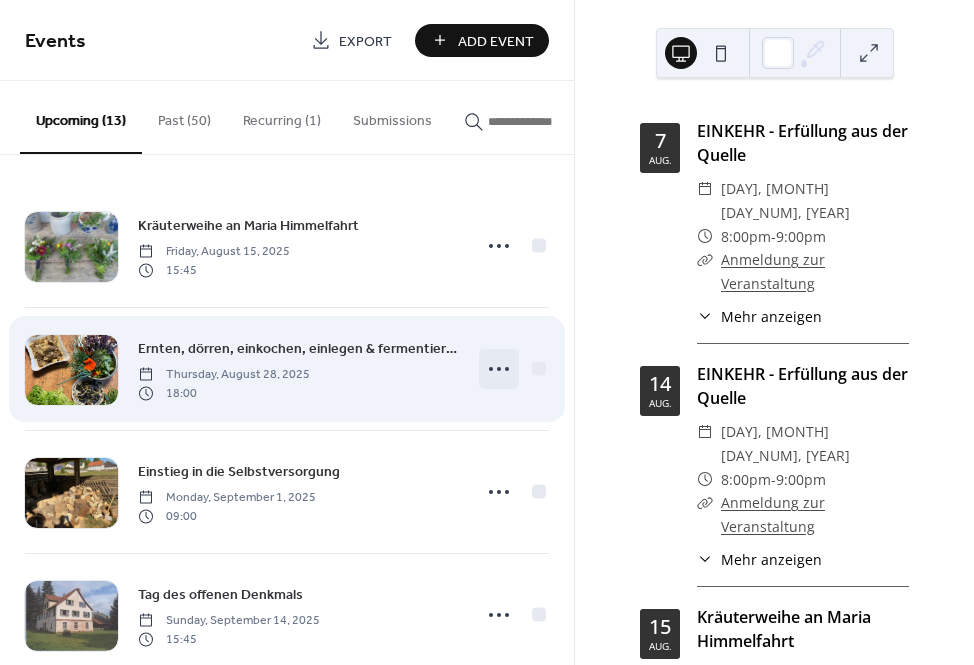 click 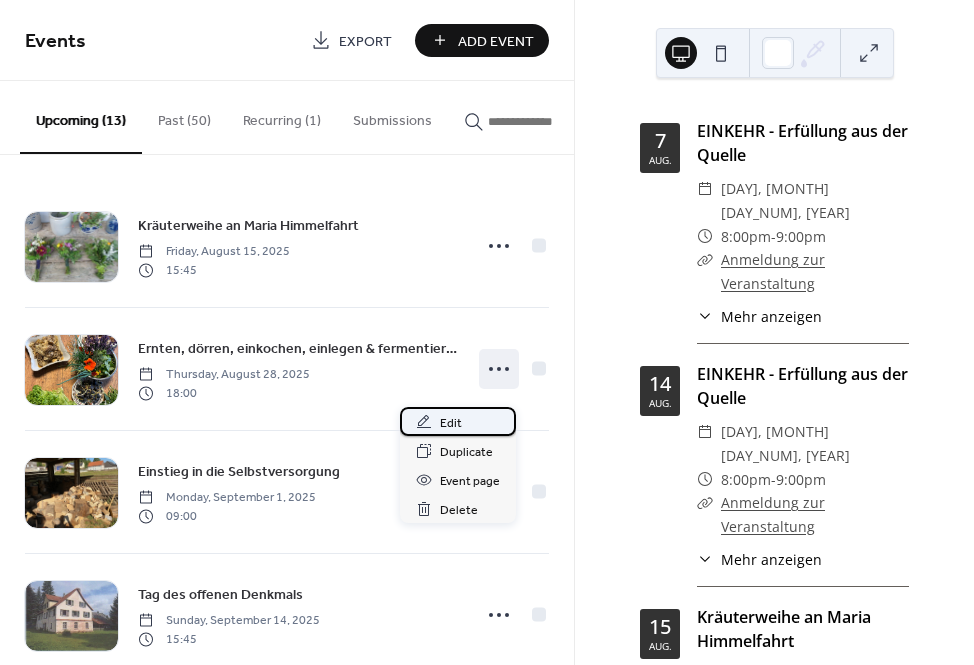 click on "Edit" at bounding box center [458, 421] 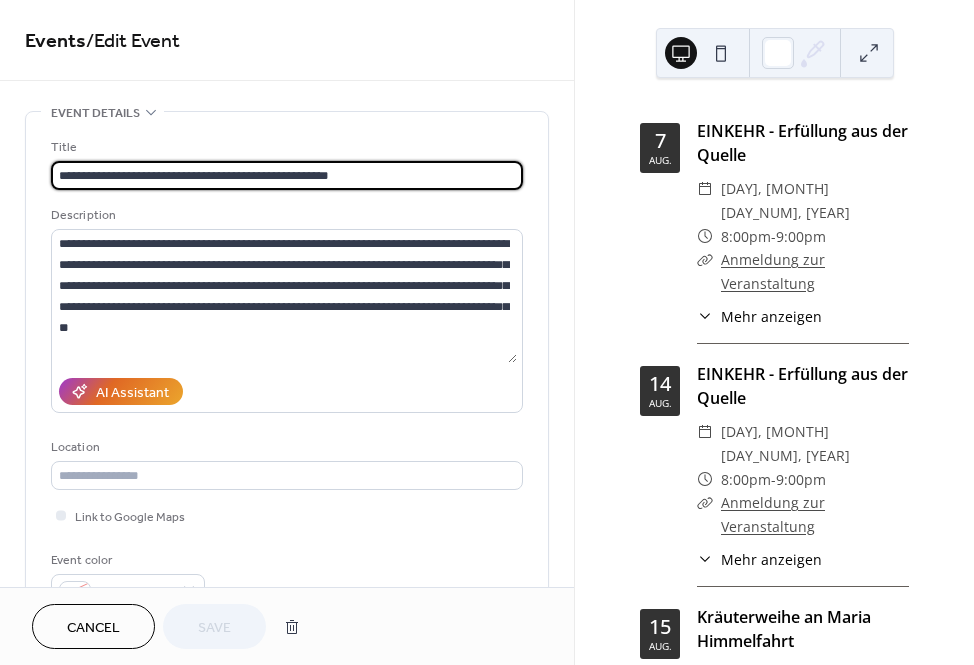 drag, startPoint x: 244, startPoint y: 180, endPoint x: 190, endPoint y: 181, distance: 54.00926 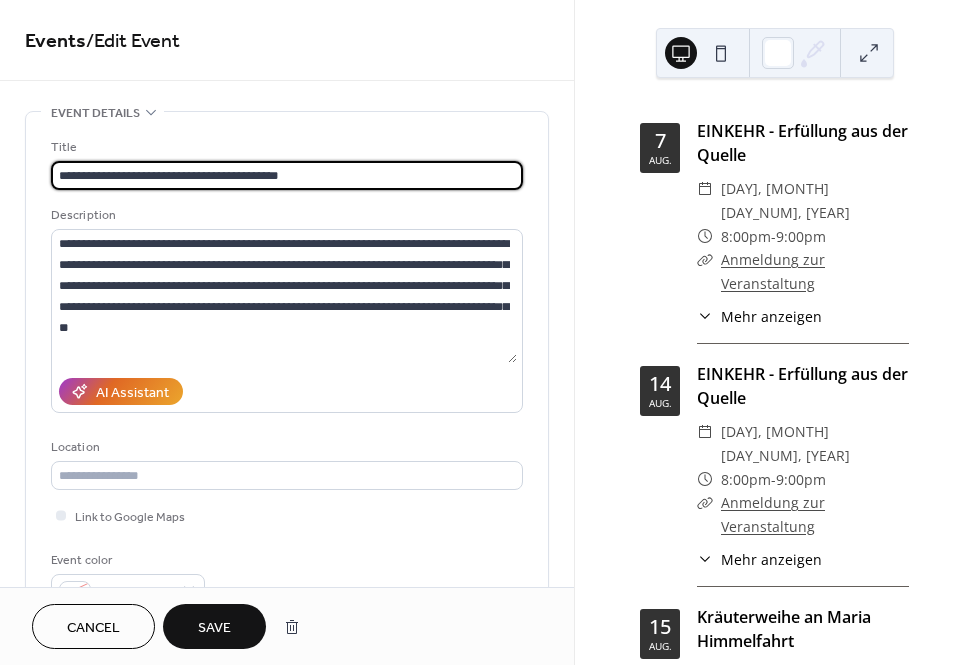 drag, startPoint x: 144, startPoint y: 177, endPoint x: 50, endPoint y: 170, distance: 94.26028 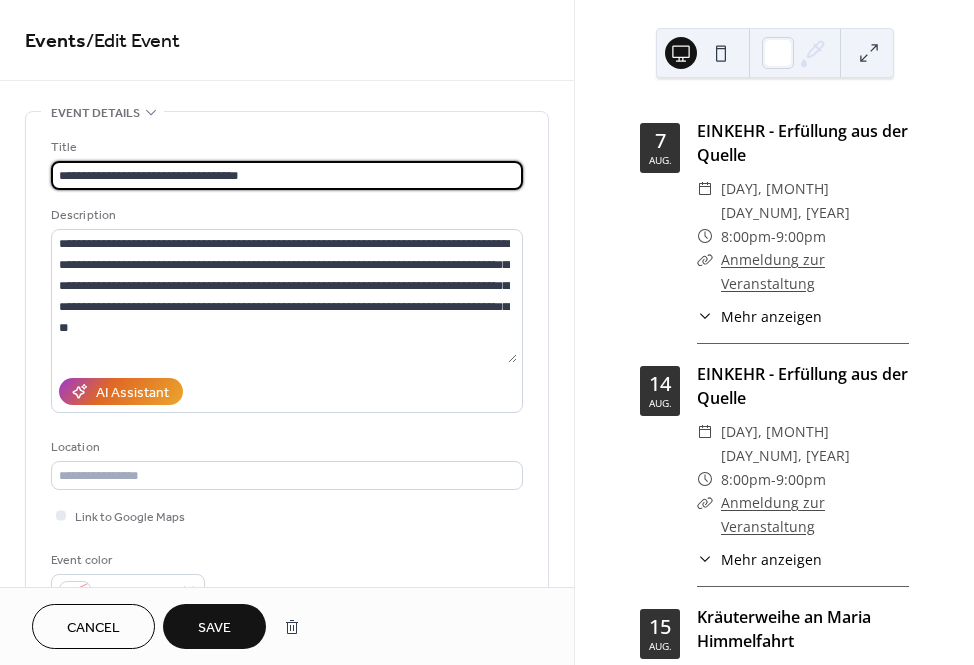 type on "**********" 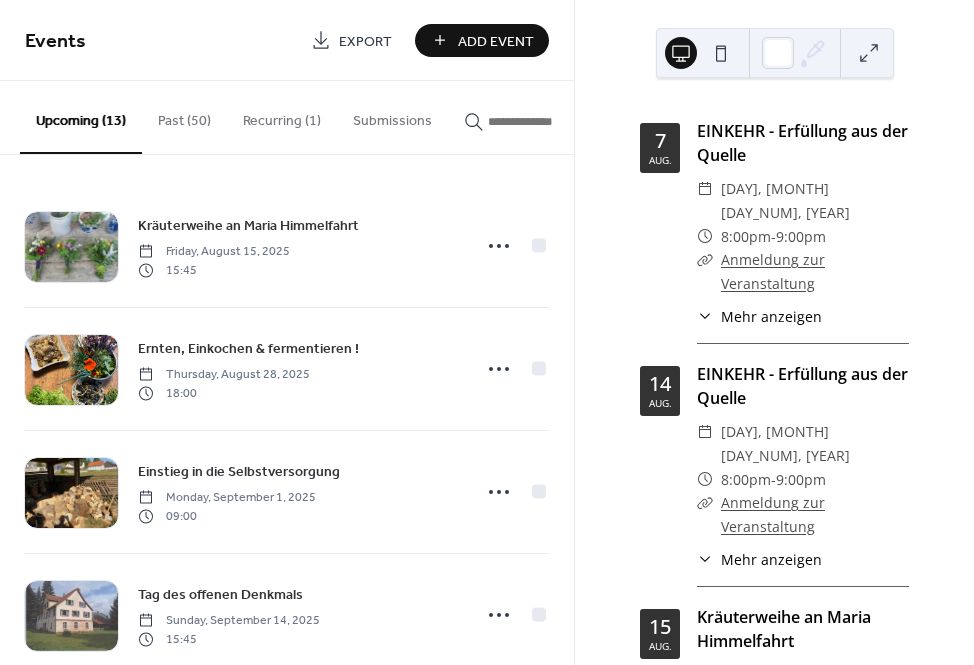 click on "Tag des offenen Denkmals" at bounding box center [220, 595] 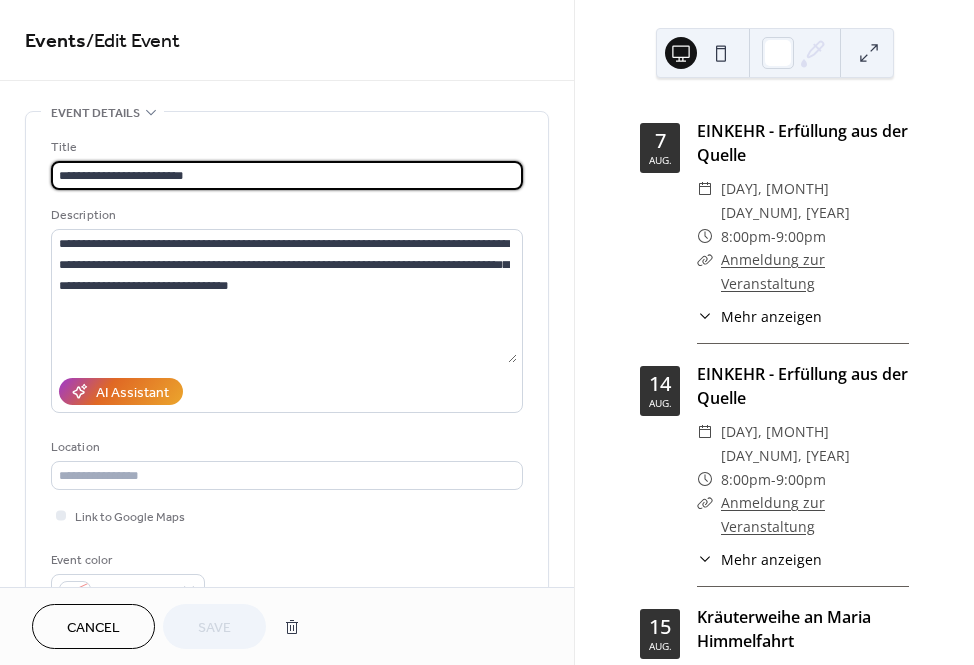 click on "Cancel" at bounding box center (93, 628) 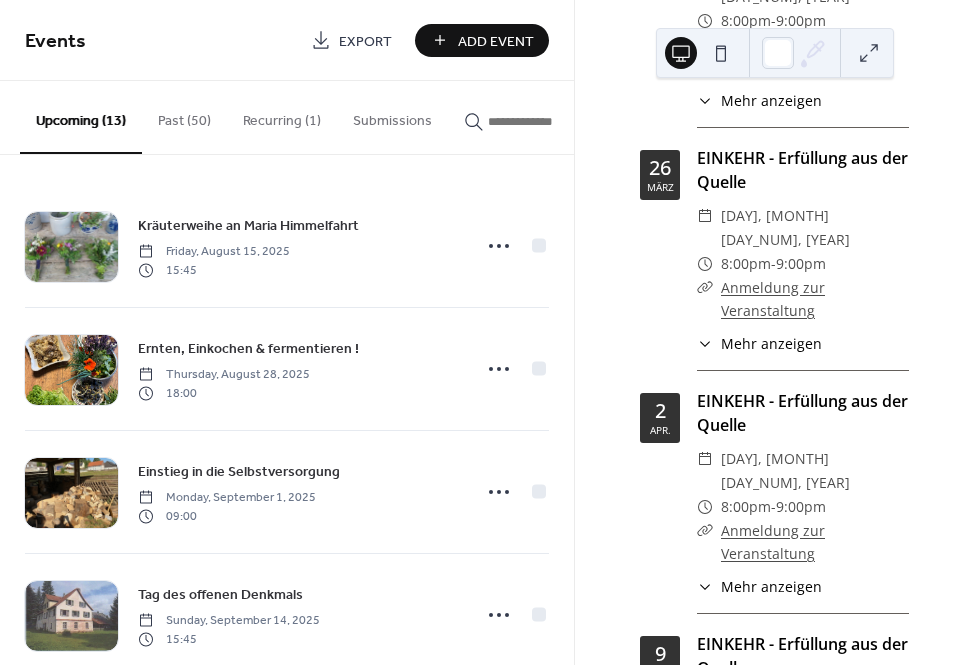 scroll, scrollTop: 10723, scrollLeft: 0, axis: vertical 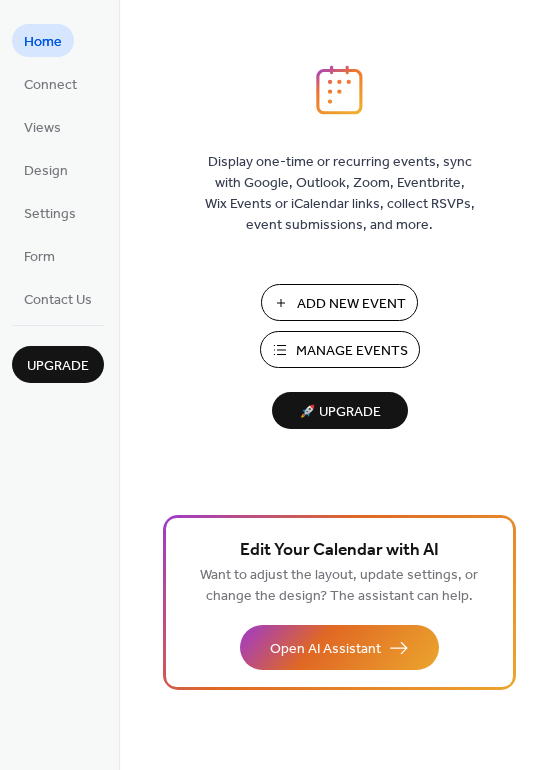 click on "Manage Events" at bounding box center (352, 351) 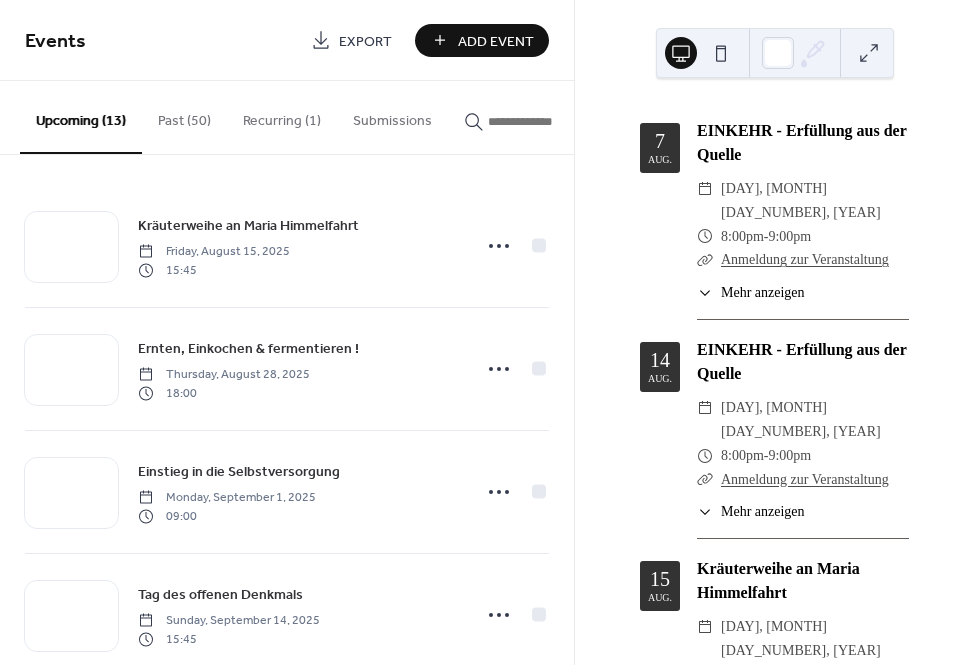 scroll, scrollTop: 0, scrollLeft: 0, axis: both 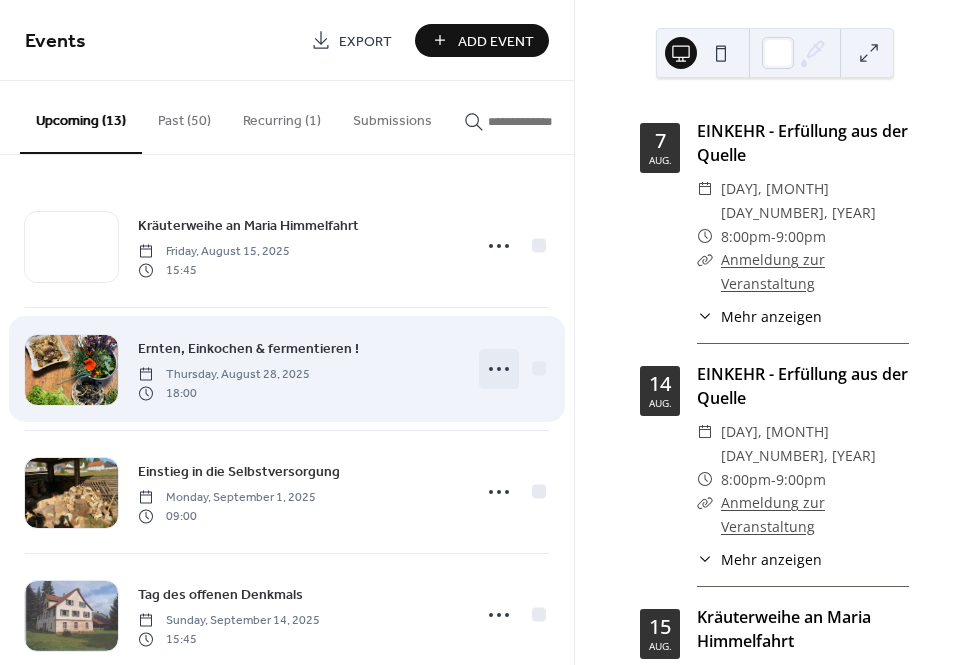 click 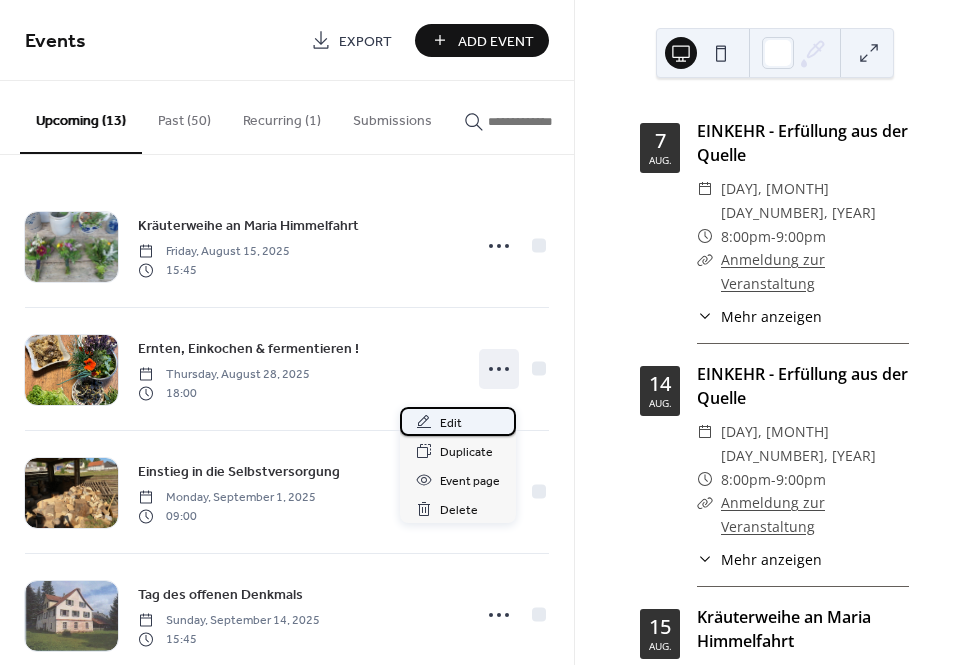 click on "Edit" at bounding box center (458, 421) 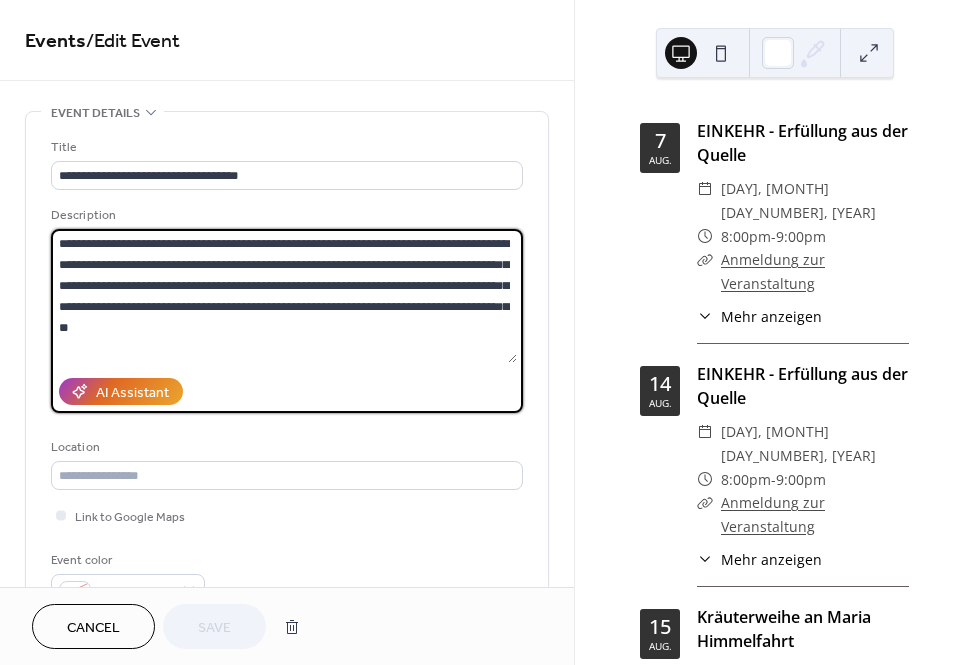click at bounding box center (284, 296) 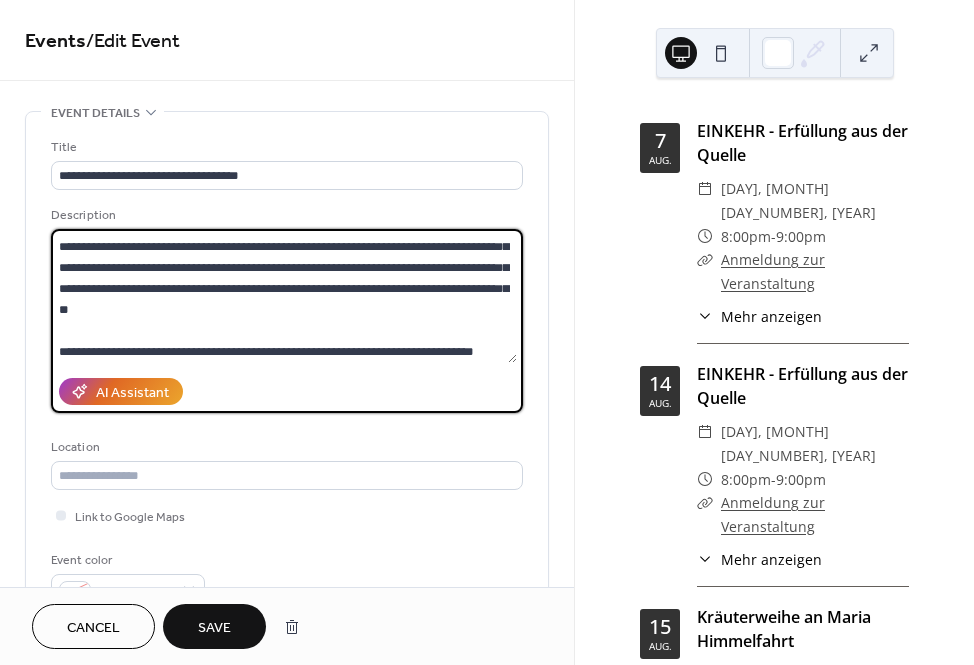 scroll, scrollTop: 96, scrollLeft: 0, axis: vertical 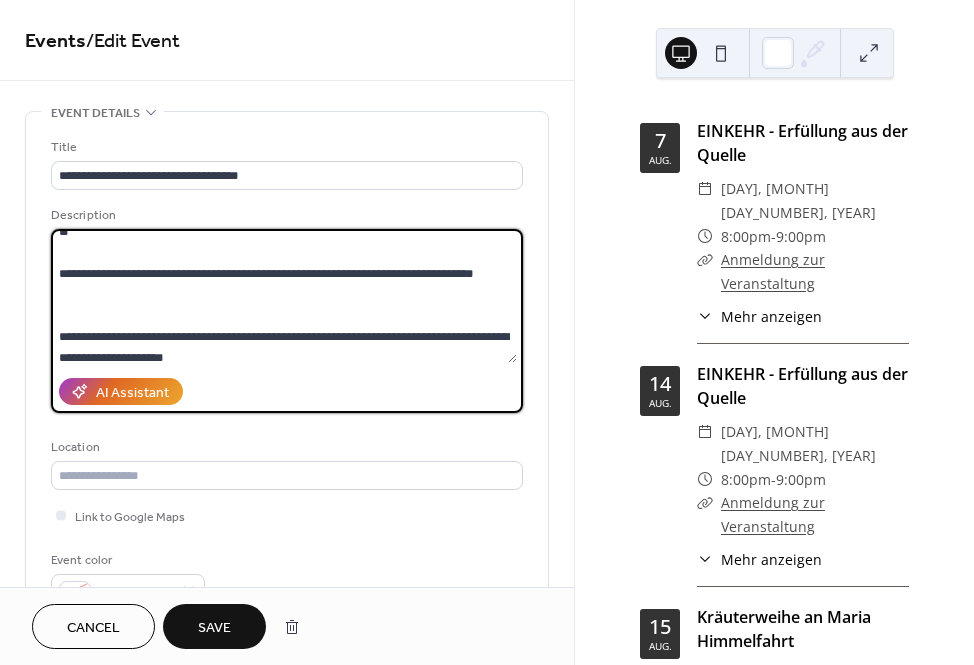 type on "**********" 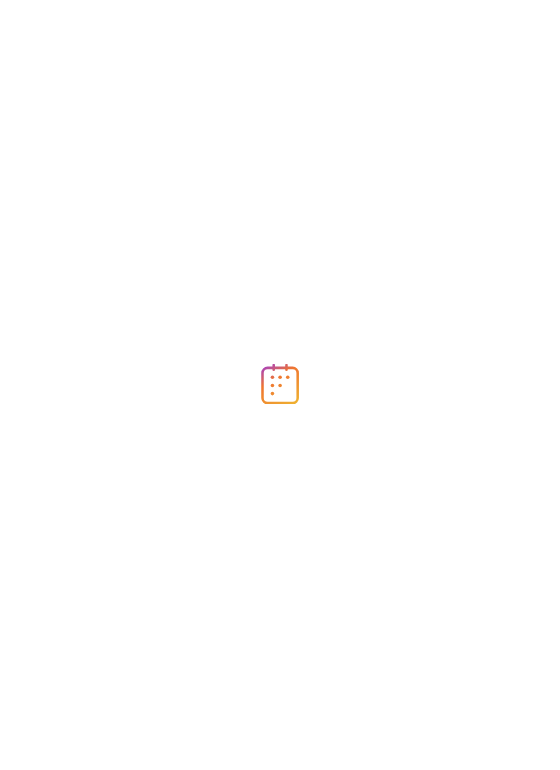 scroll, scrollTop: 0, scrollLeft: 0, axis: both 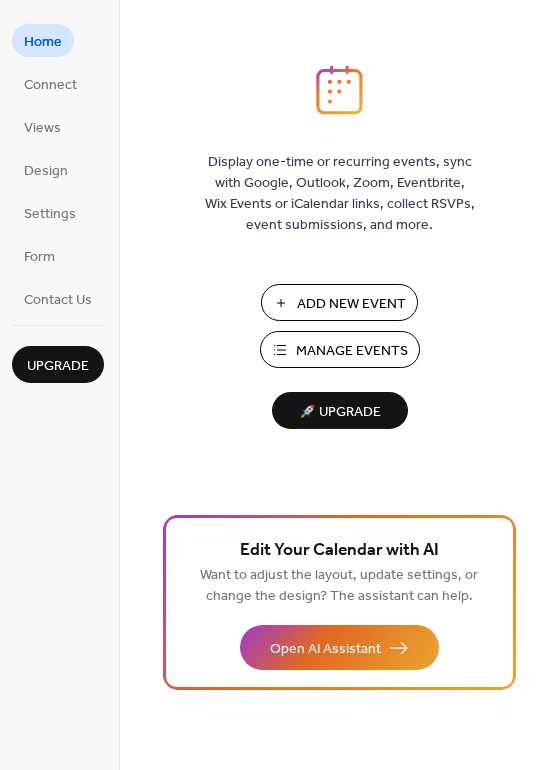 click on "Manage Events" at bounding box center (352, 351) 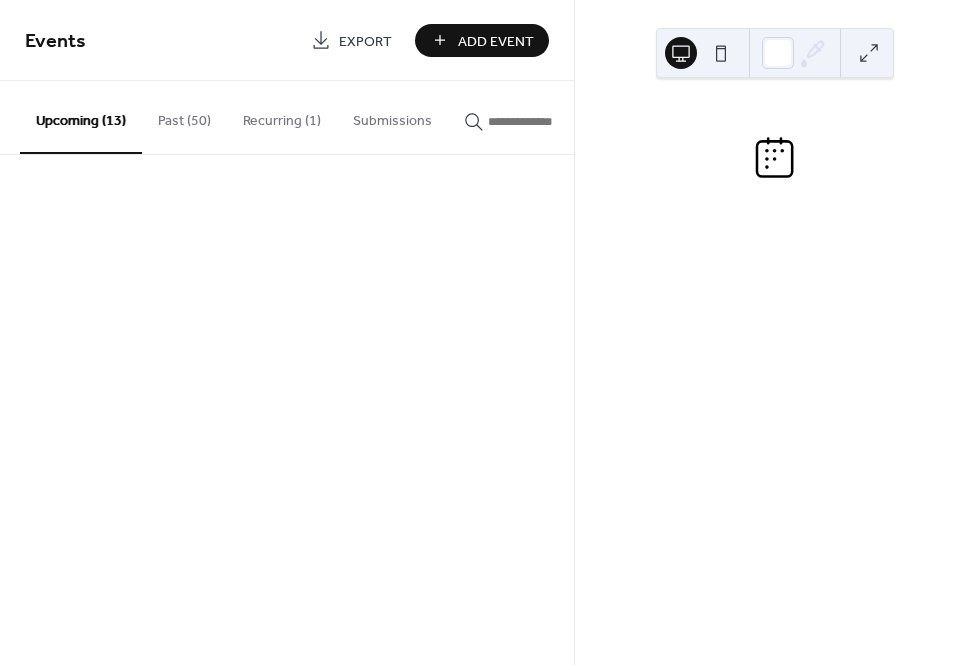 scroll, scrollTop: 0, scrollLeft: 0, axis: both 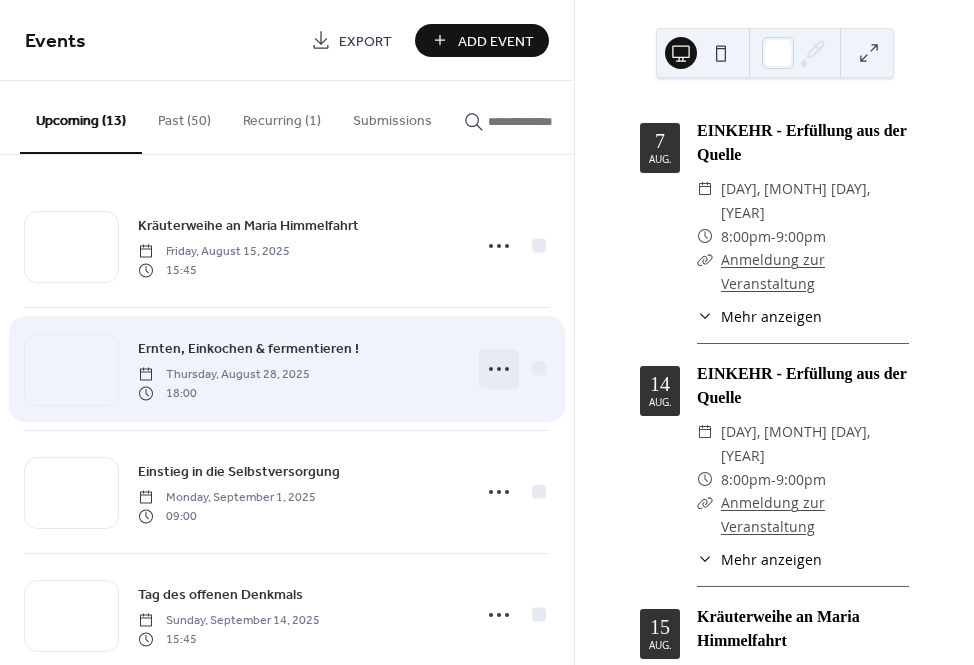 click 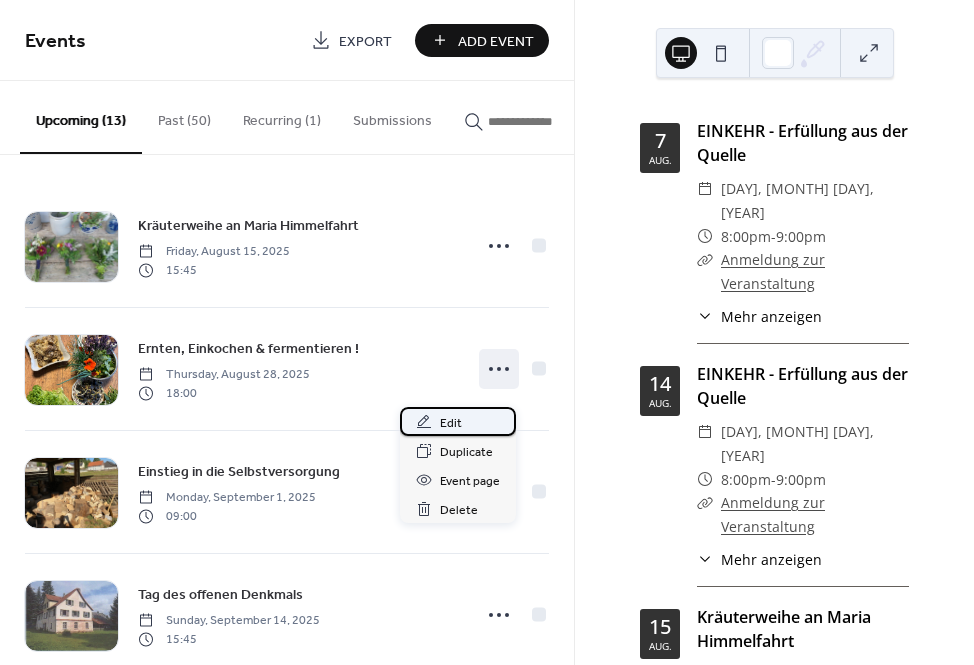 click on "Edit" at bounding box center (458, 421) 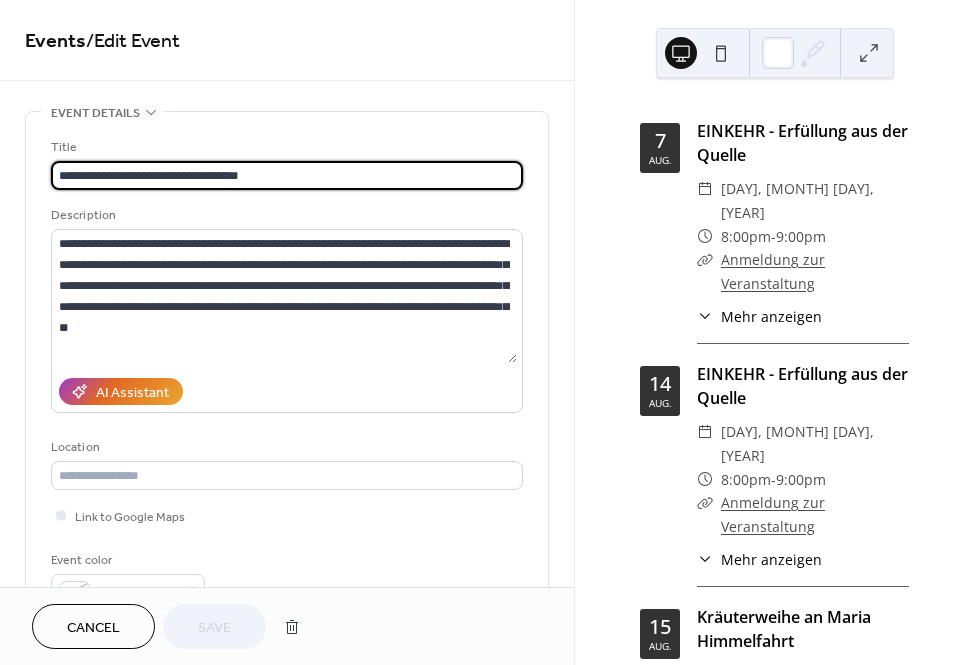 click on "**********" at bounding box center [287, 175] 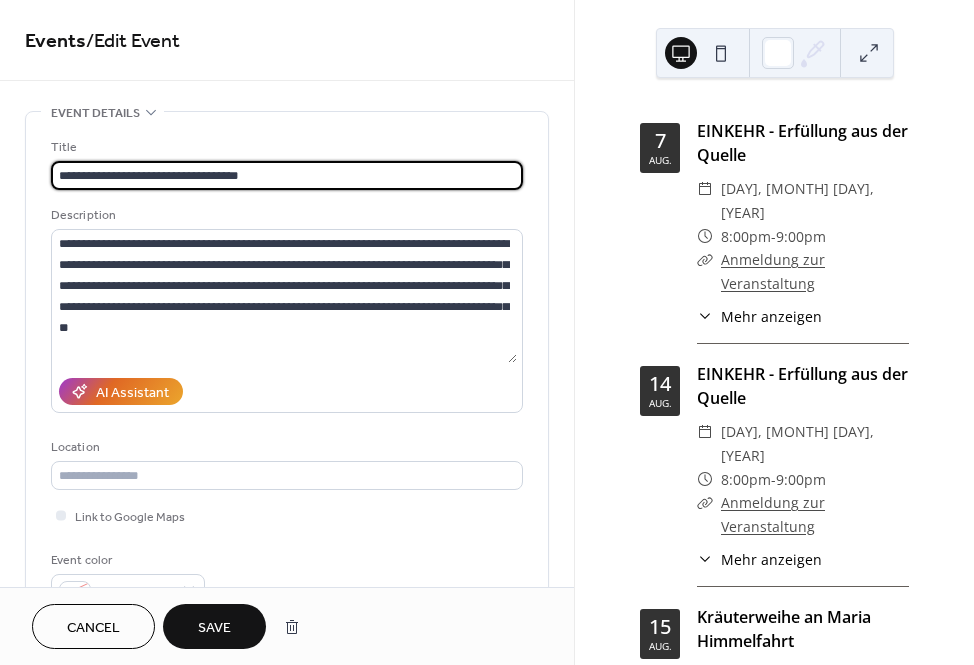 type on "**********" 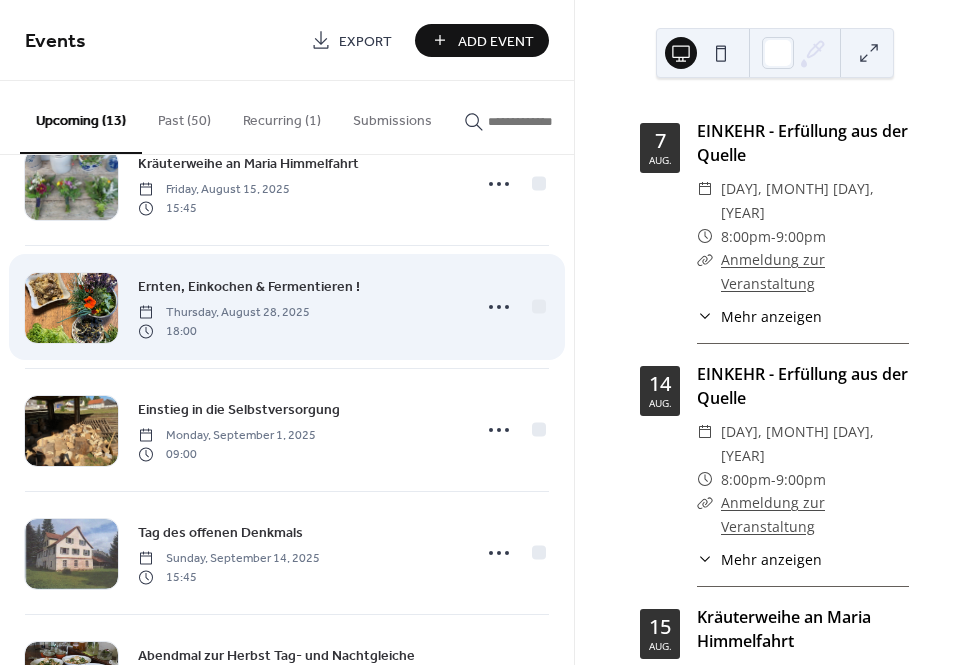 scroll, scrollTop: 60, scrollLeft: 0, axis: vertical 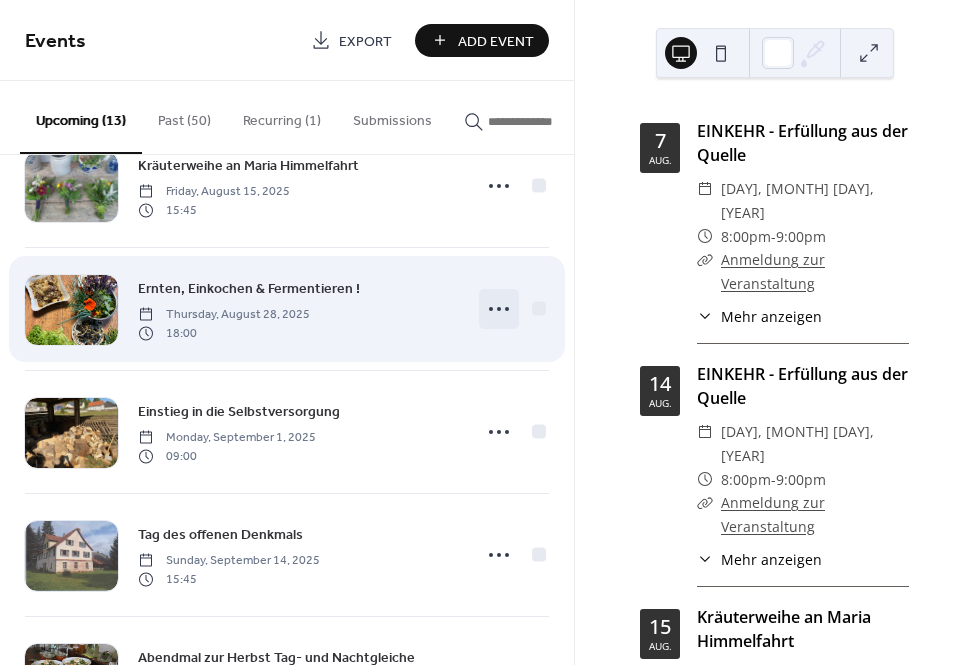 click 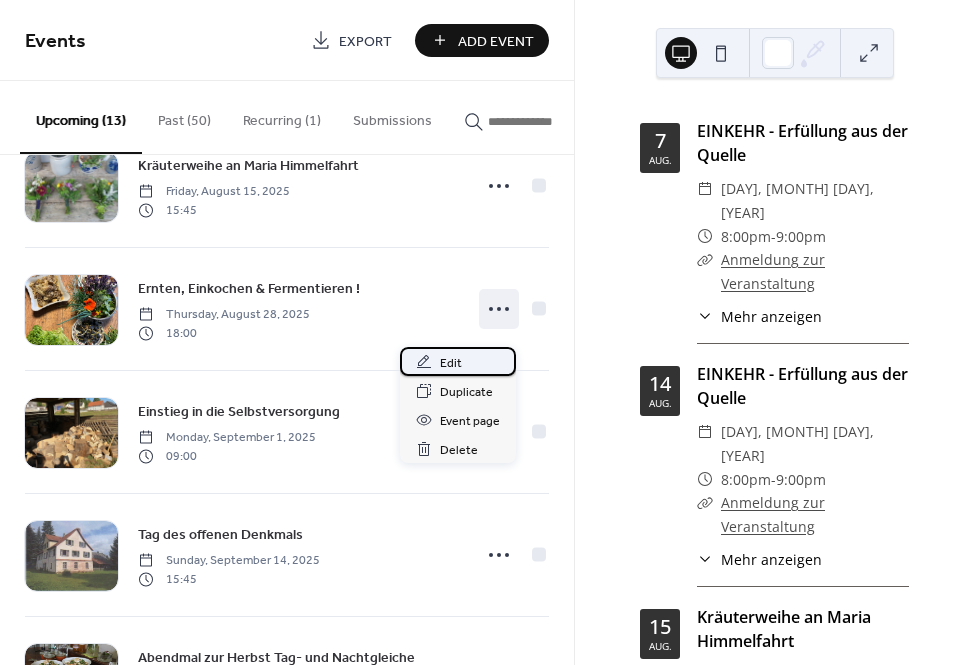 click on "Edit" at bounding box center (458, 361) 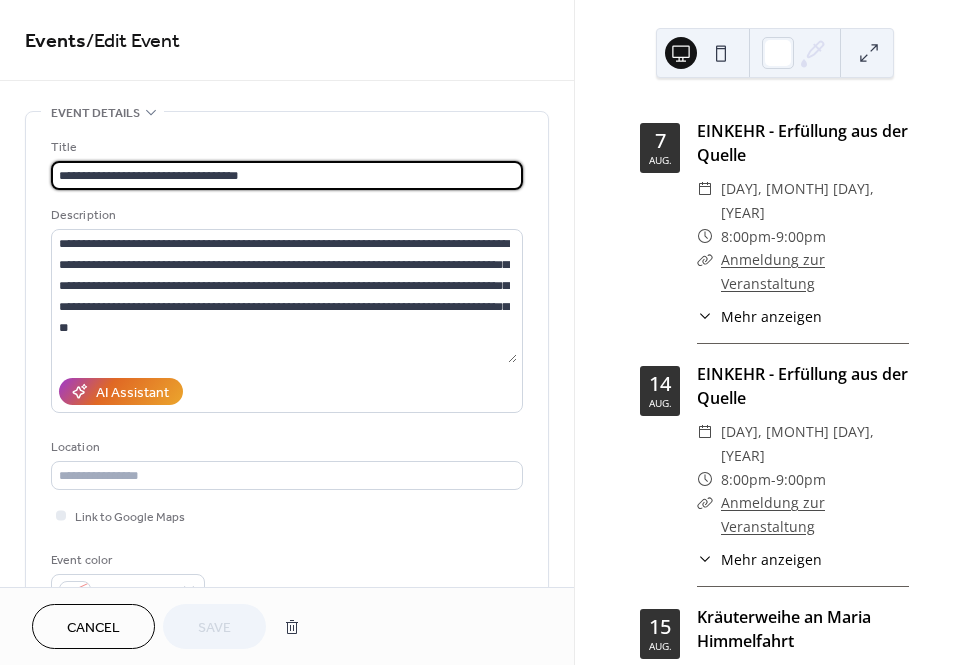 scroll, scrollTop: 0, scrollLeft: 0, axis: both 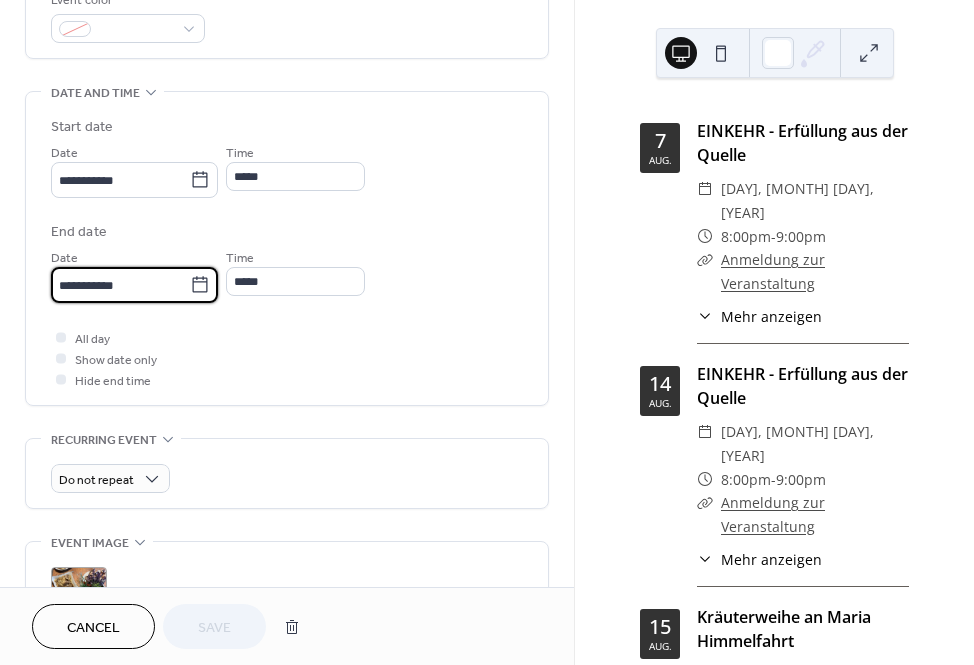 click on "**********" at bounding box center (120, 285) 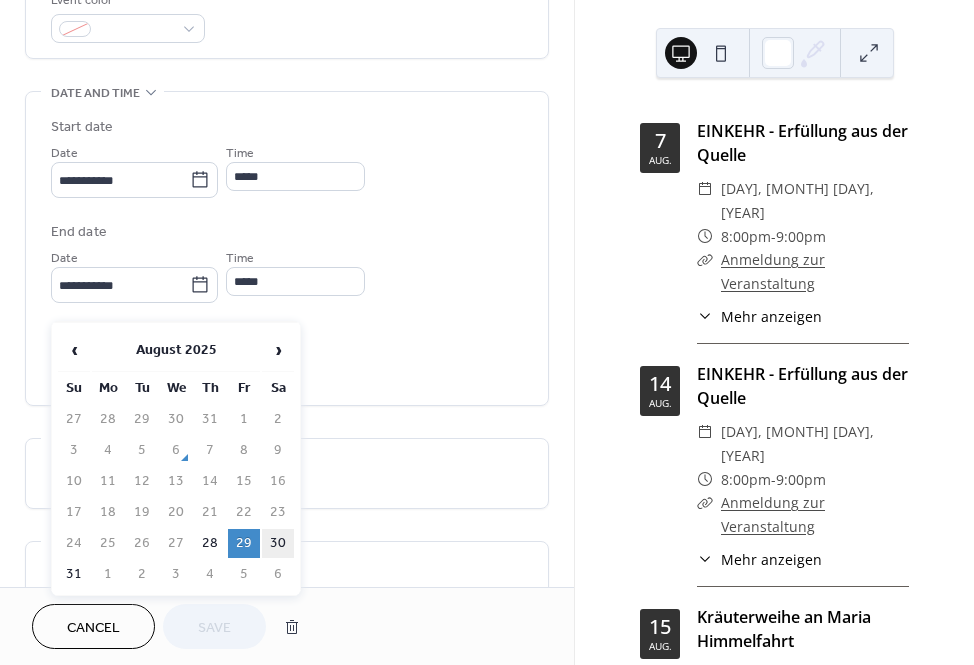 click on "30" at bounding box center (278, 543) 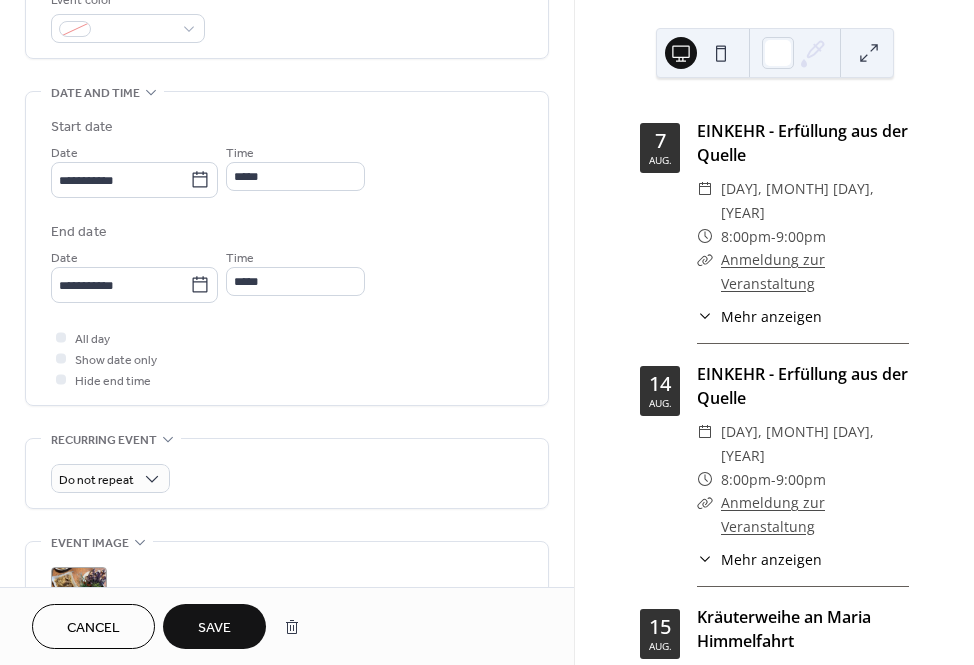 click on "Save" at bounding box center (214, 628) 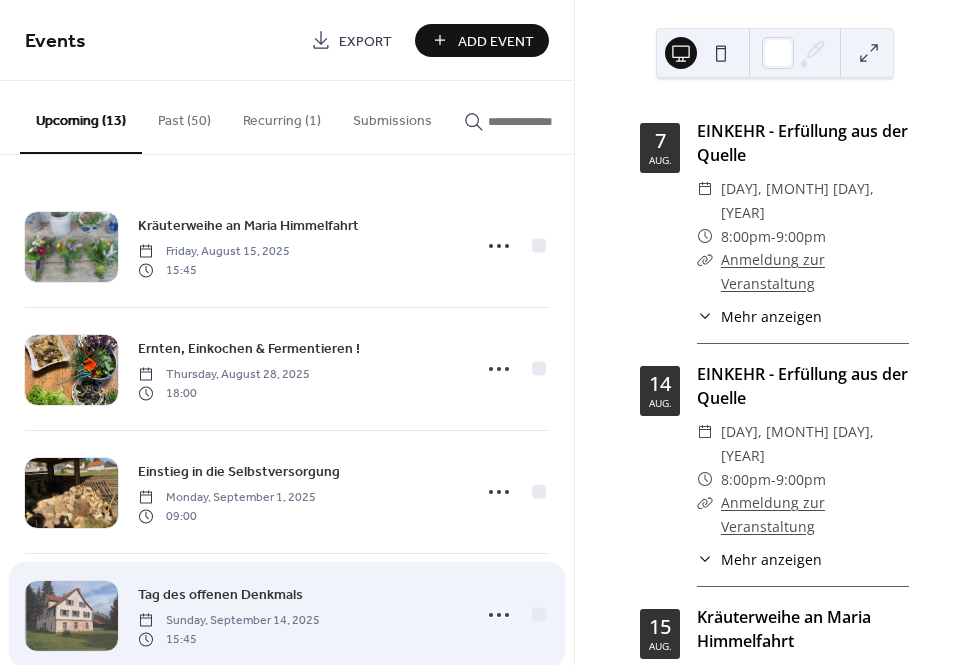 scroll, scrollTop: 22, scrollLeft: 0, axis: vertical 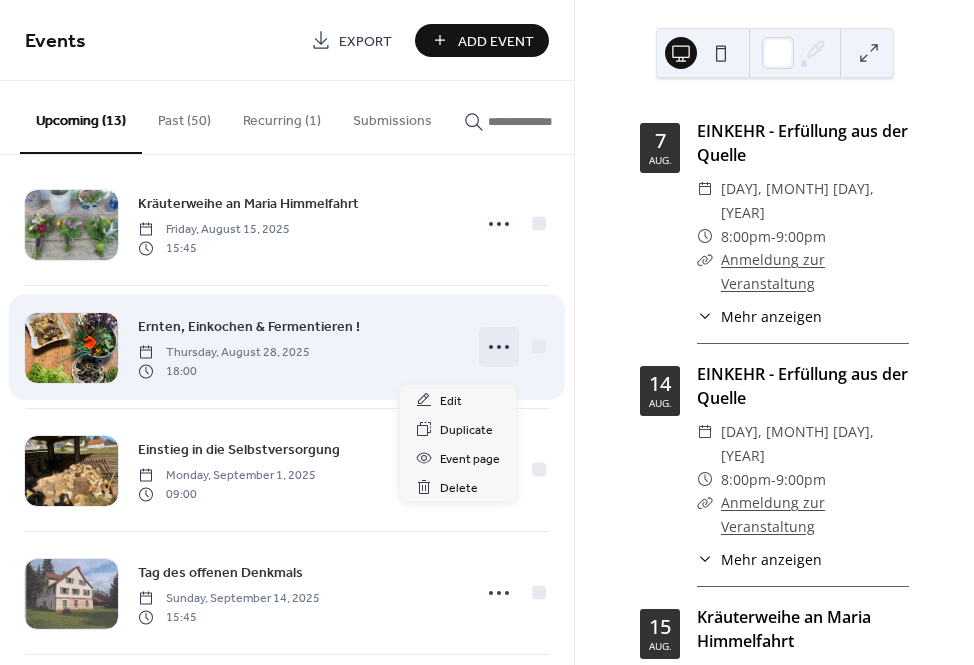 click 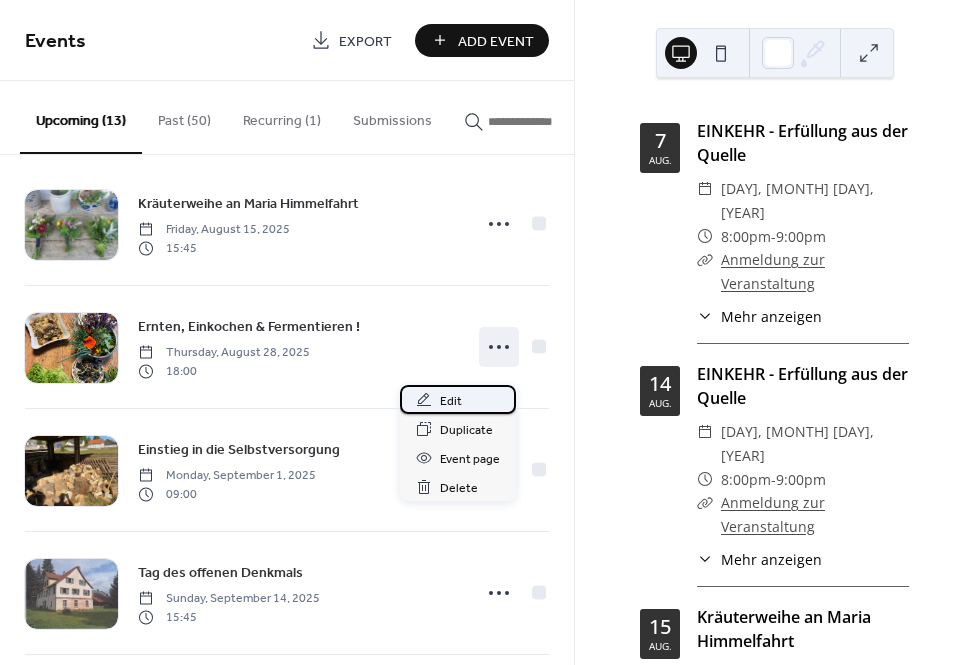click on "Edit" at bounding box center (458, 399) 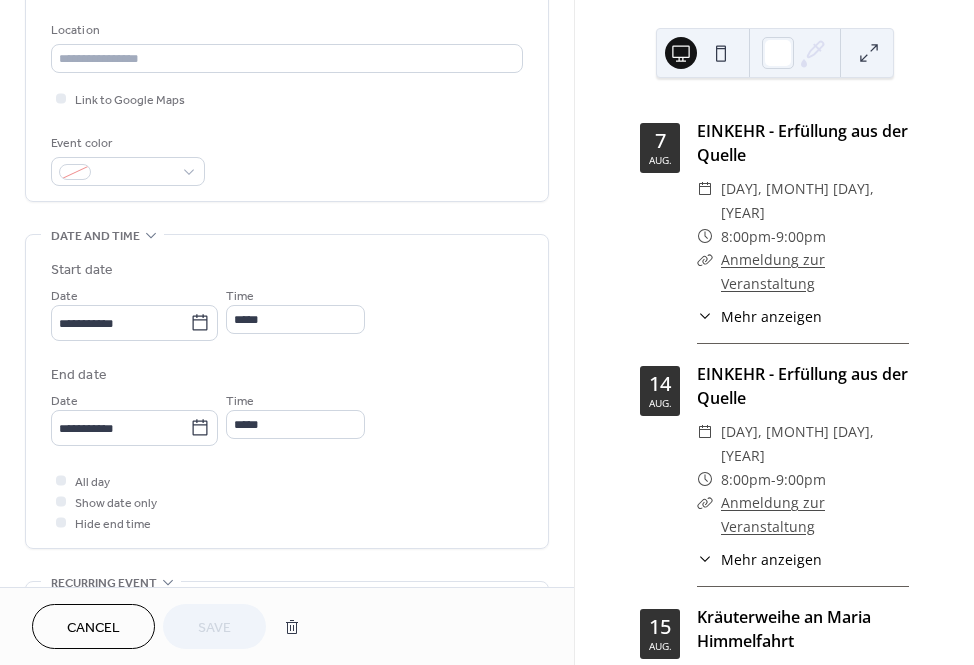 scroll, scrollTop: 418, scrollLeft: 0, axis: vertical 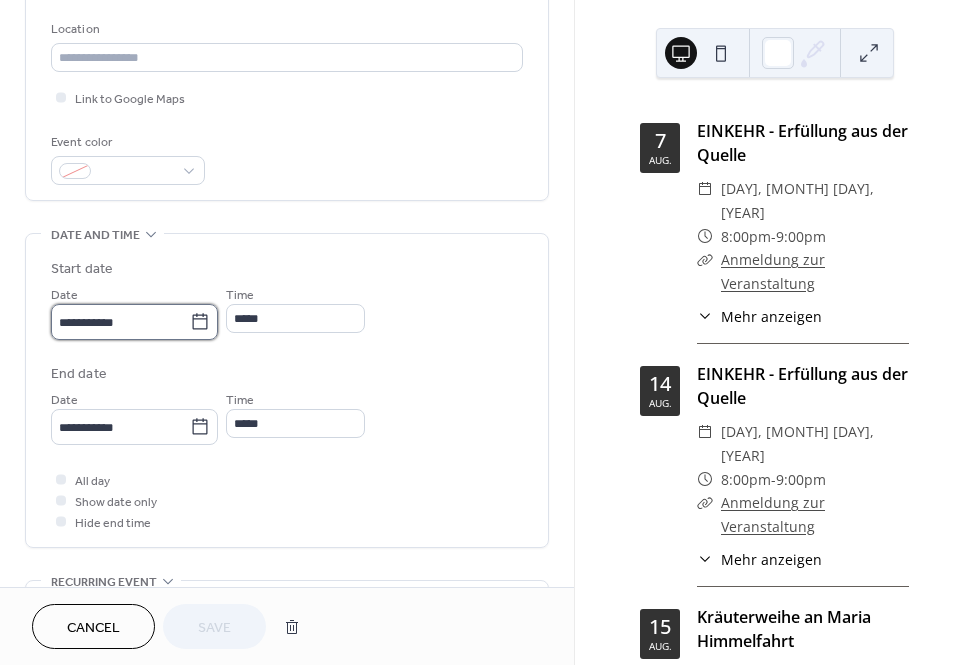 click on "**********" at bounding box center (120, 322) 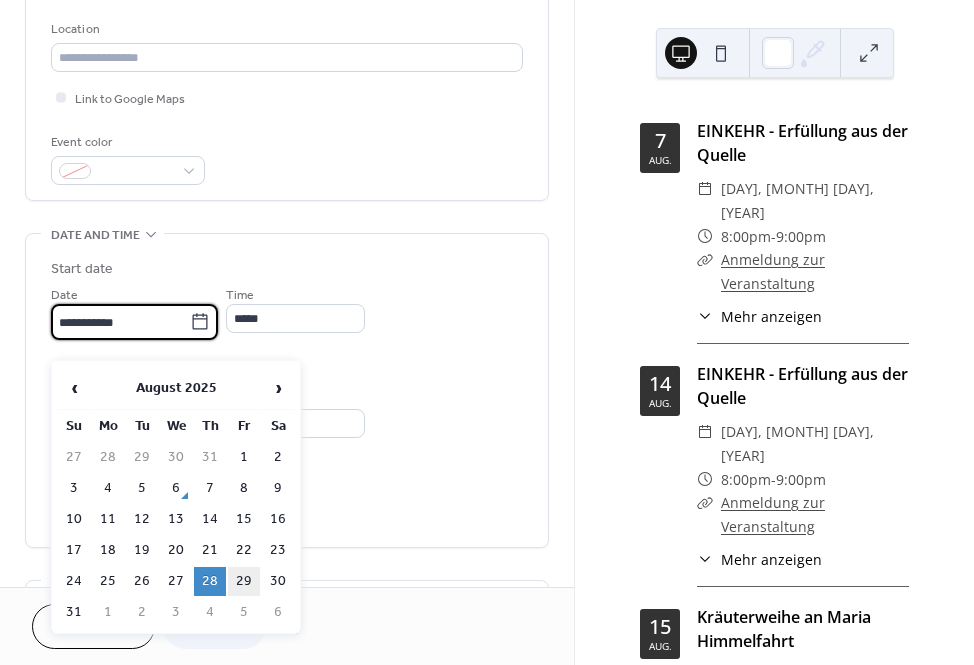 click on "29" at bounding box center (244, 581) 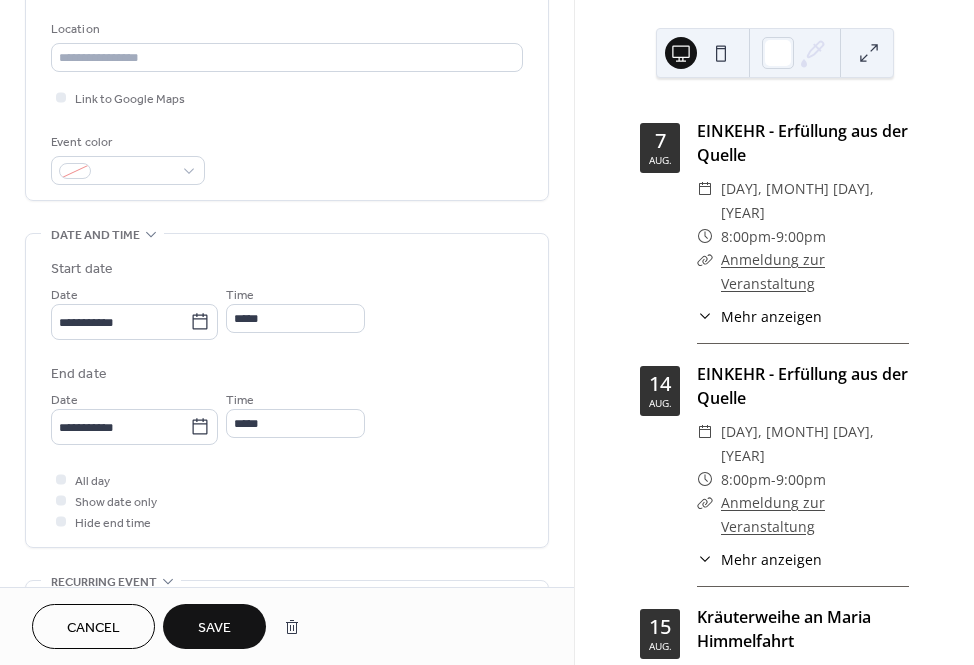 click on "Save" at bounding box center (214, 628) 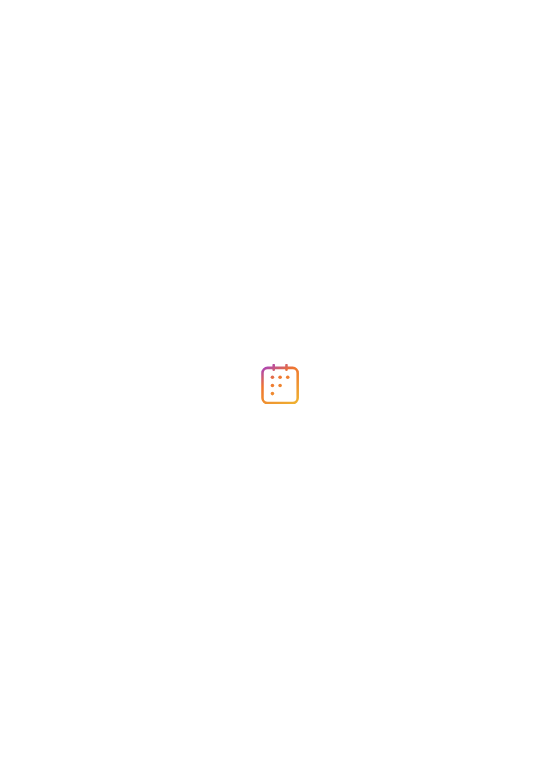 scroll, scrollTop: 0, scrollLeft: 0, axis: both 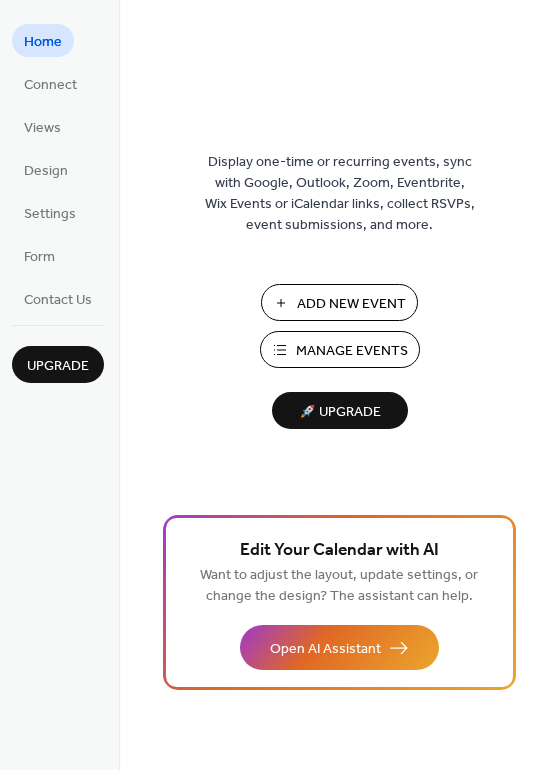 click on "Manage Events" at bounding box center [352, 351] 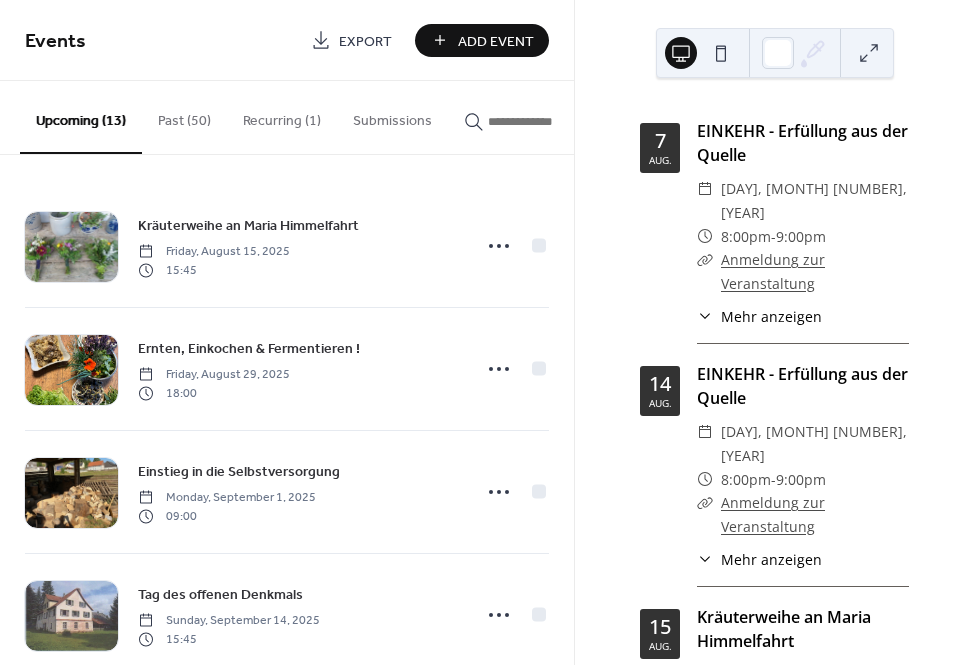 scroll, scrollTop: 0, scrollLeft: 0, axis: both 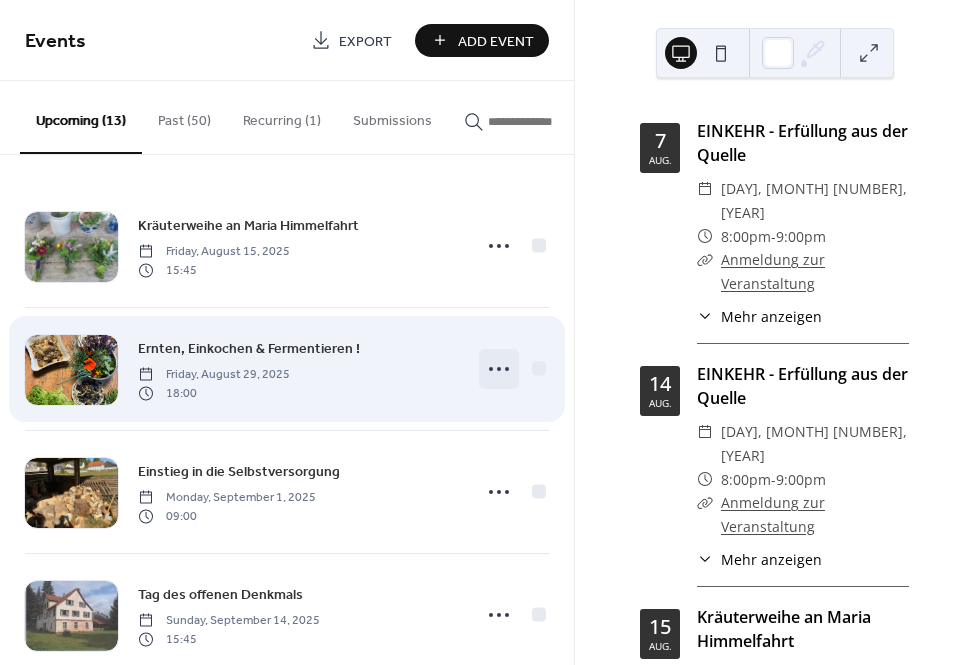 click 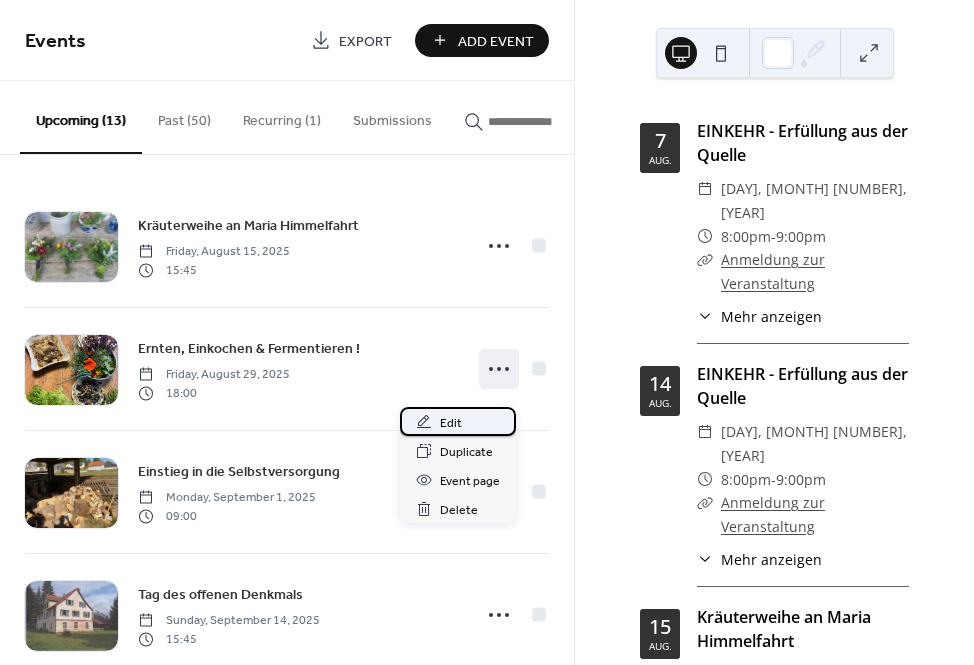click on "Edit" at bounding box center (451, 423) 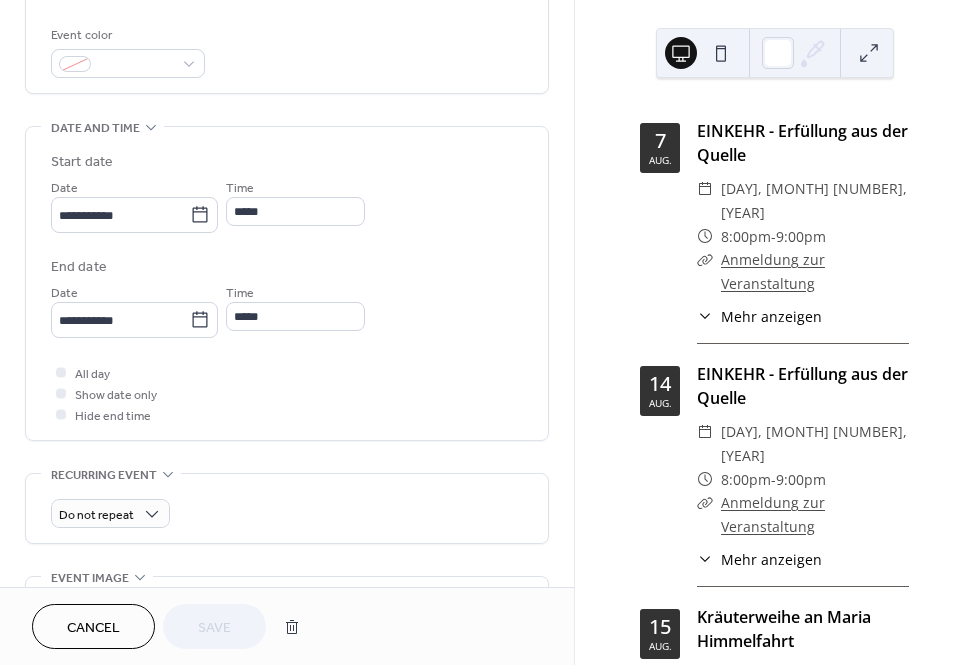 scroll, scrollTop: 528, scrollLeft: 0, axis: vertical 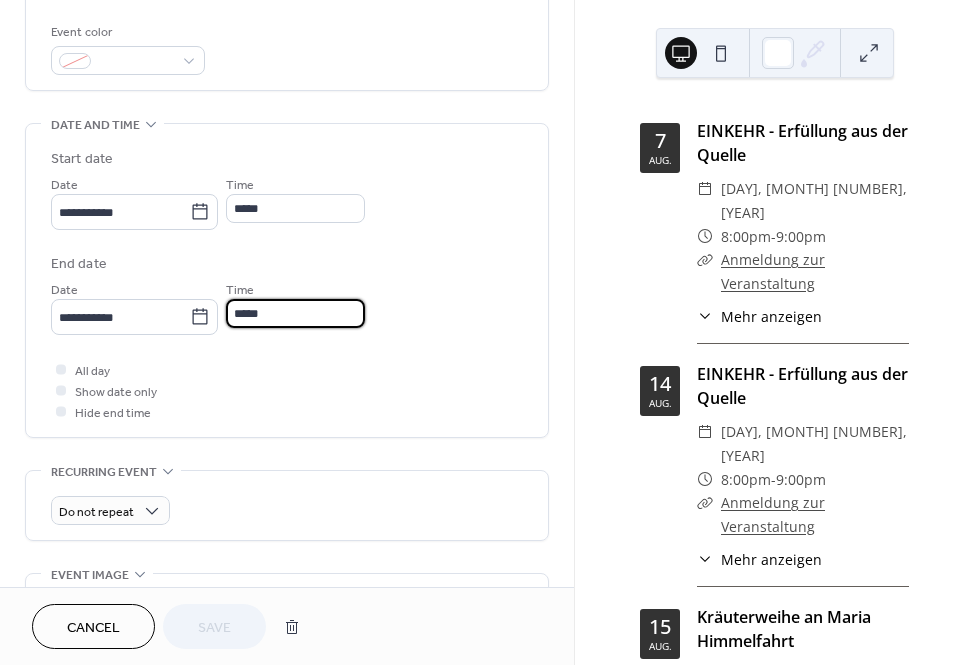 click on "*****" at bounding box center [295, 313] 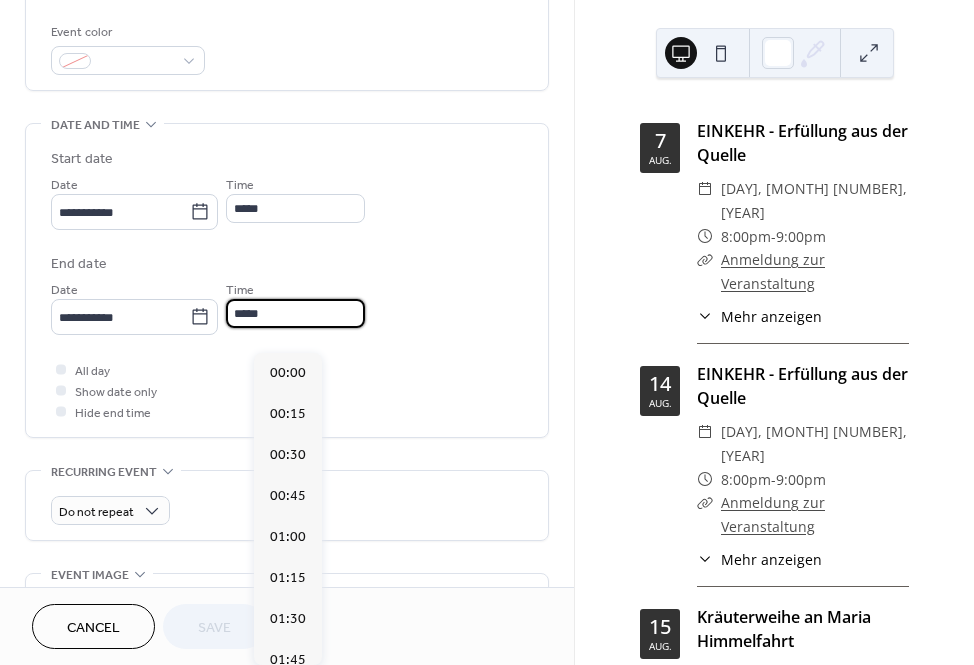 scroll, scrollTop: 2952, scrollLeft: 0, axis: vertical 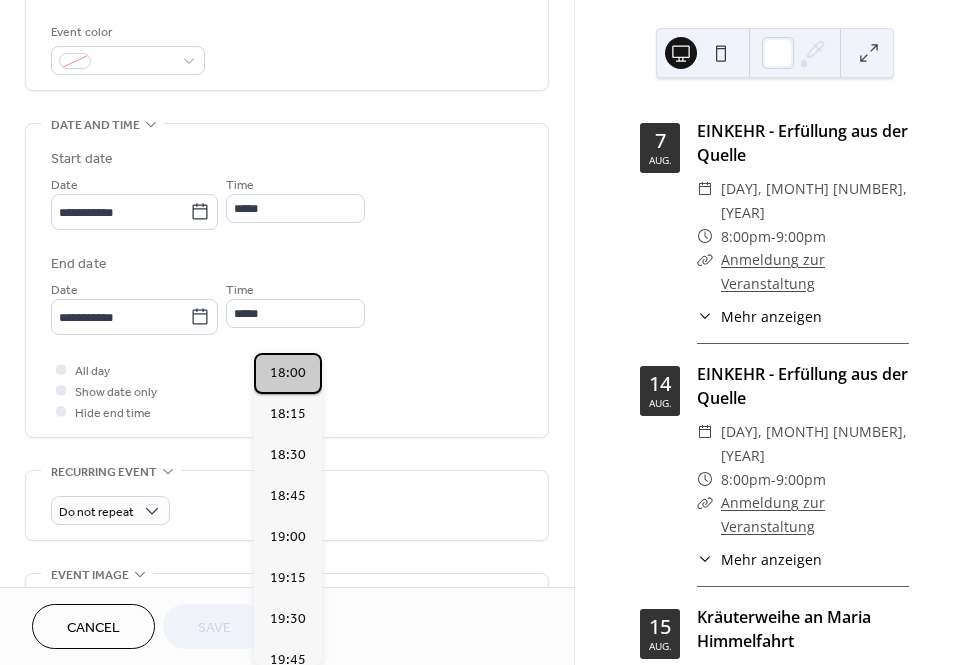 click on "18:00" at bounding box center [288, 373] 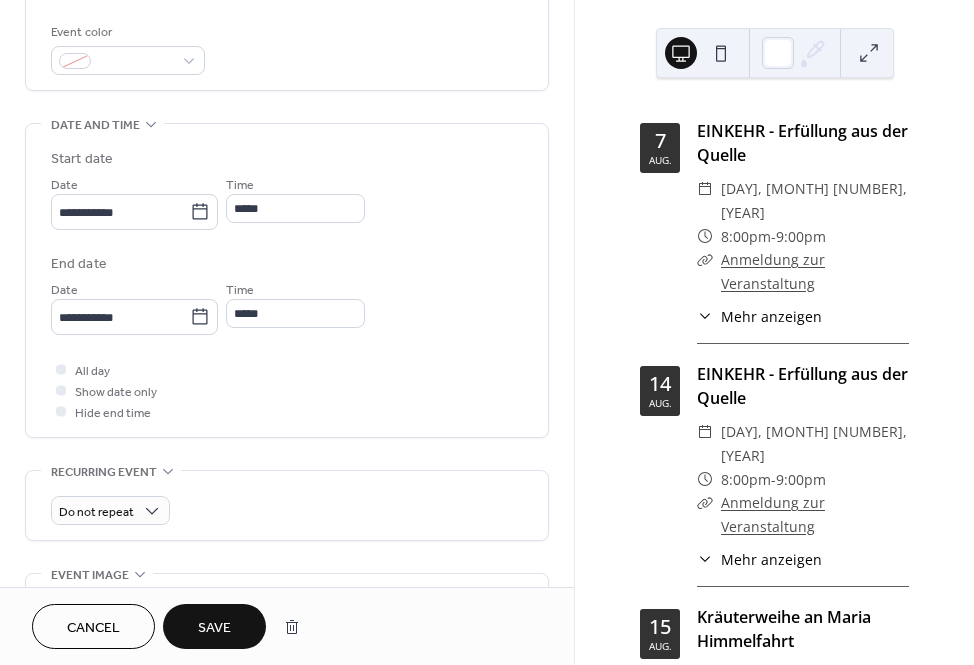 scroll, scrollTop: 599, scrollLeft: 0, axis: vertical 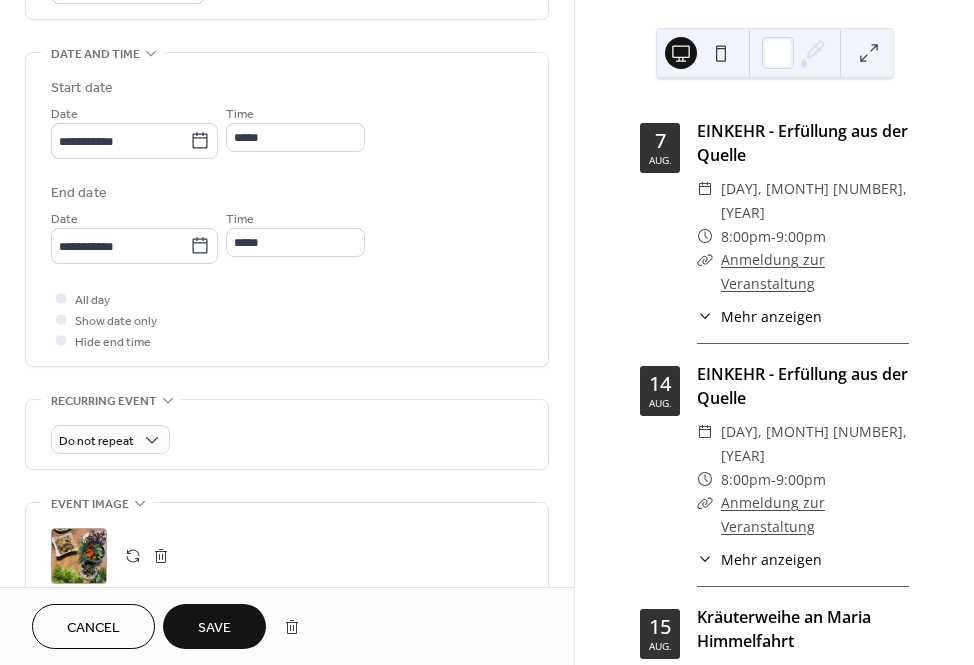 click on "Save" at bounding box center [214, 628] 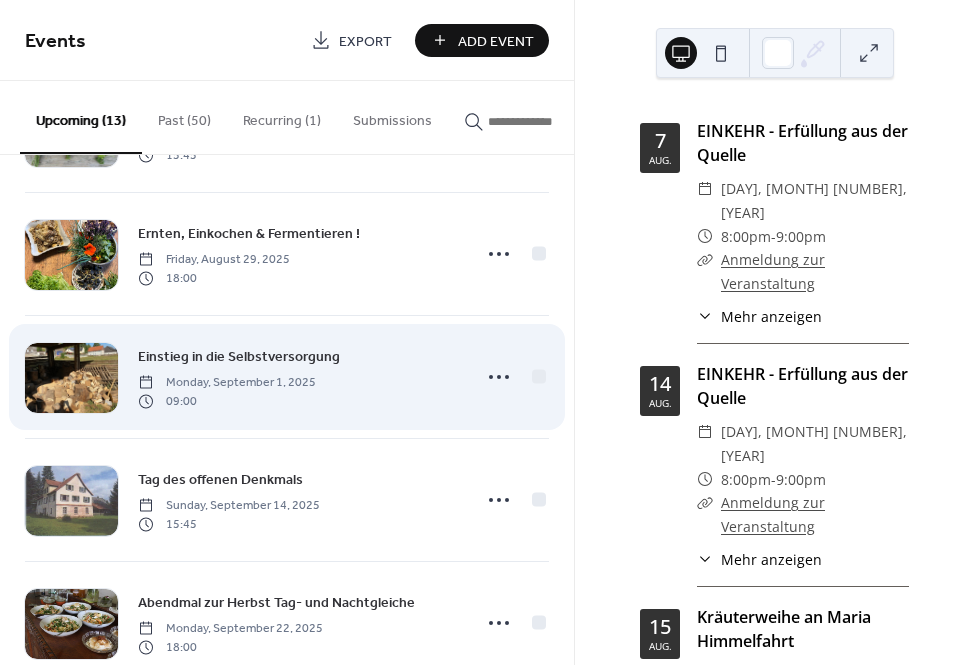 scroll, scrollTop: 127, scrollLeft: 0, axis: vertical 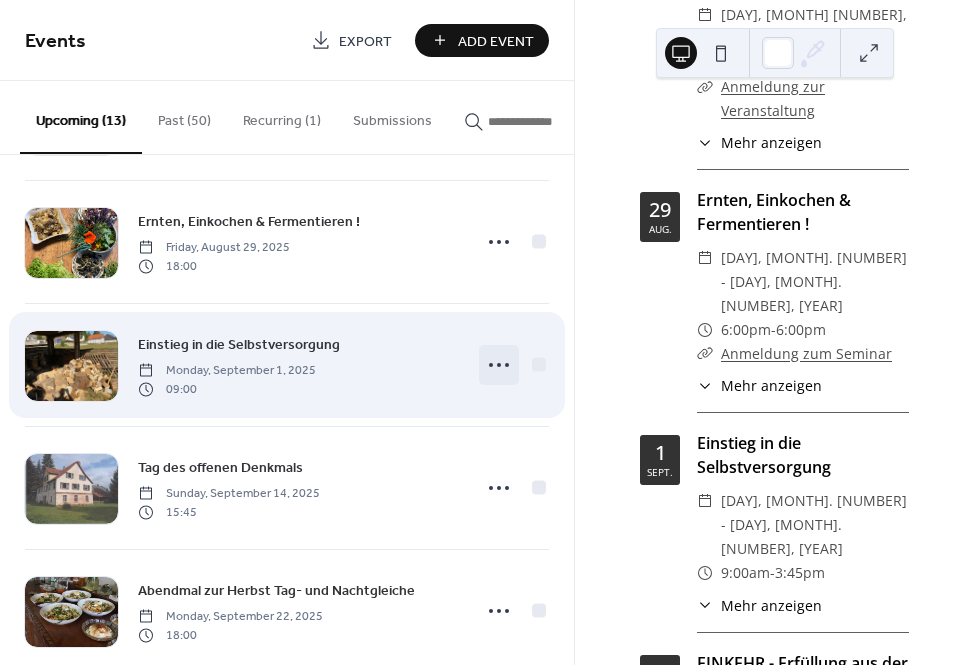 click 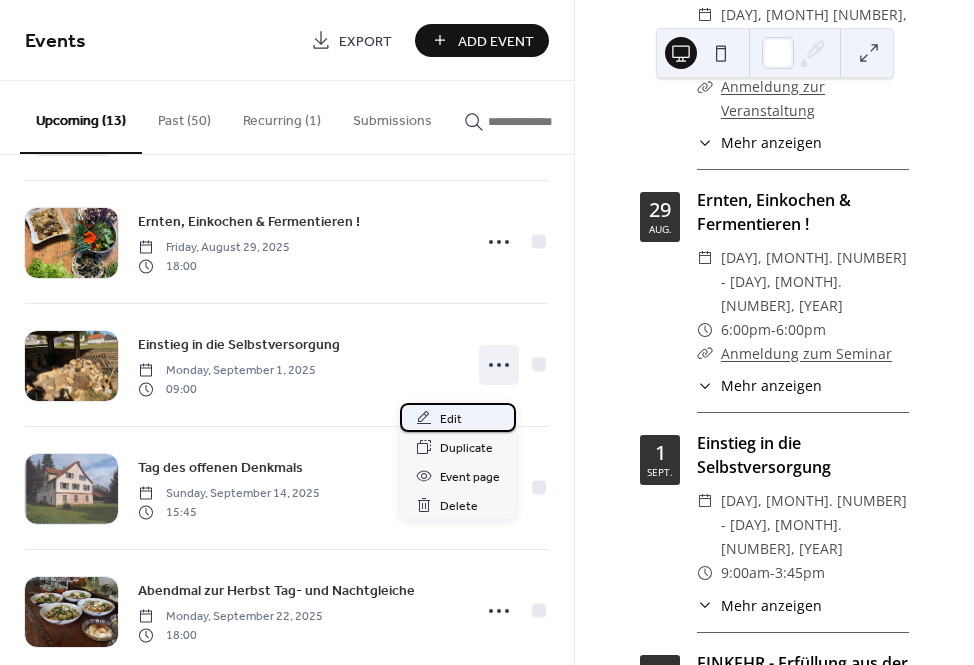 click on "Edit" at bounding box center (458, 417) 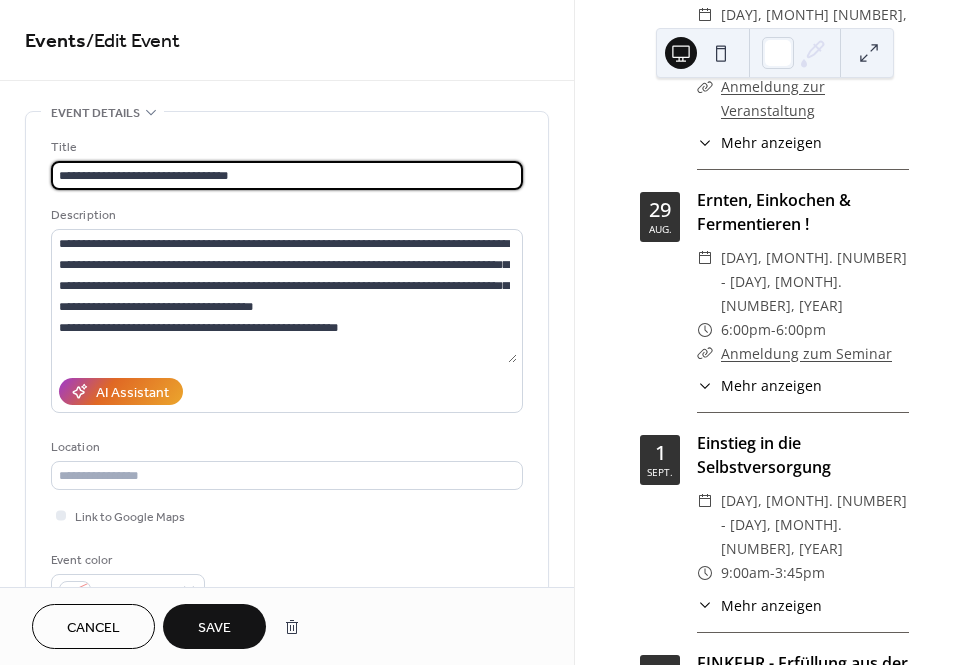 type on "**********" 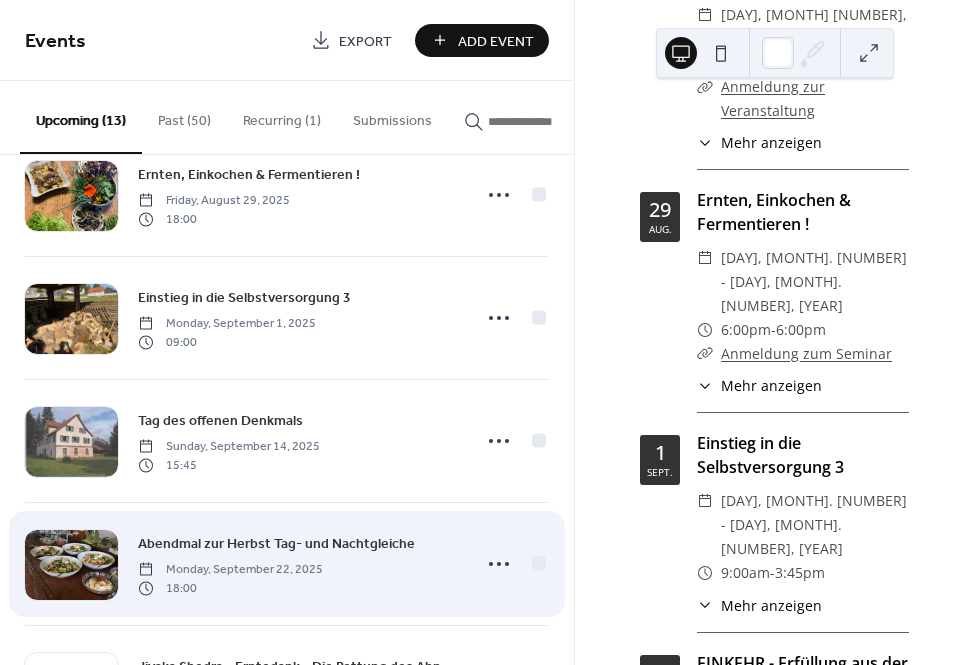 scroll, scrollTop: 243, scrollLeft: 0, axis: vertical 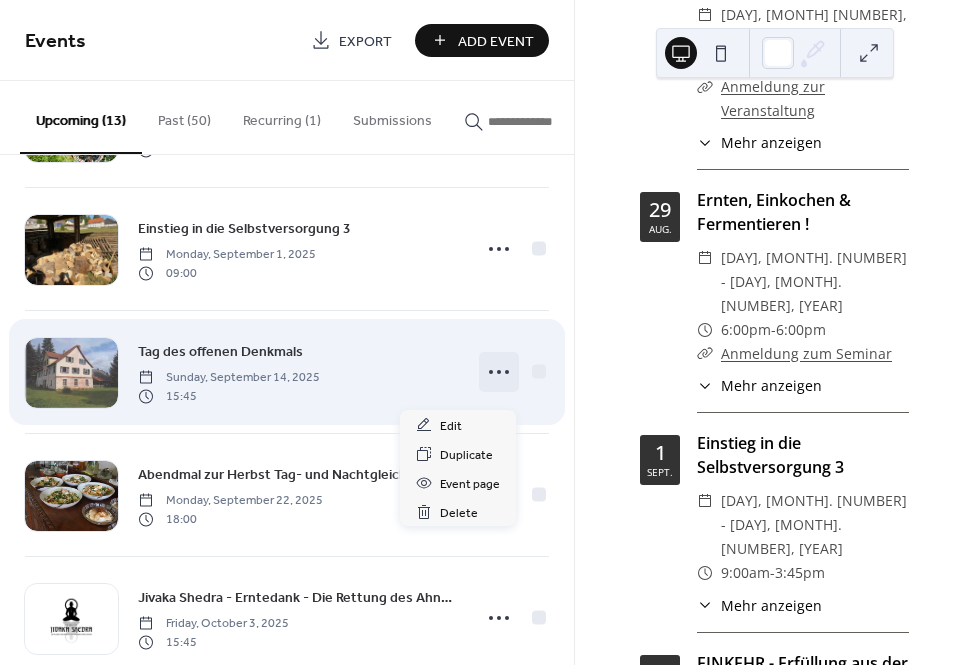 click 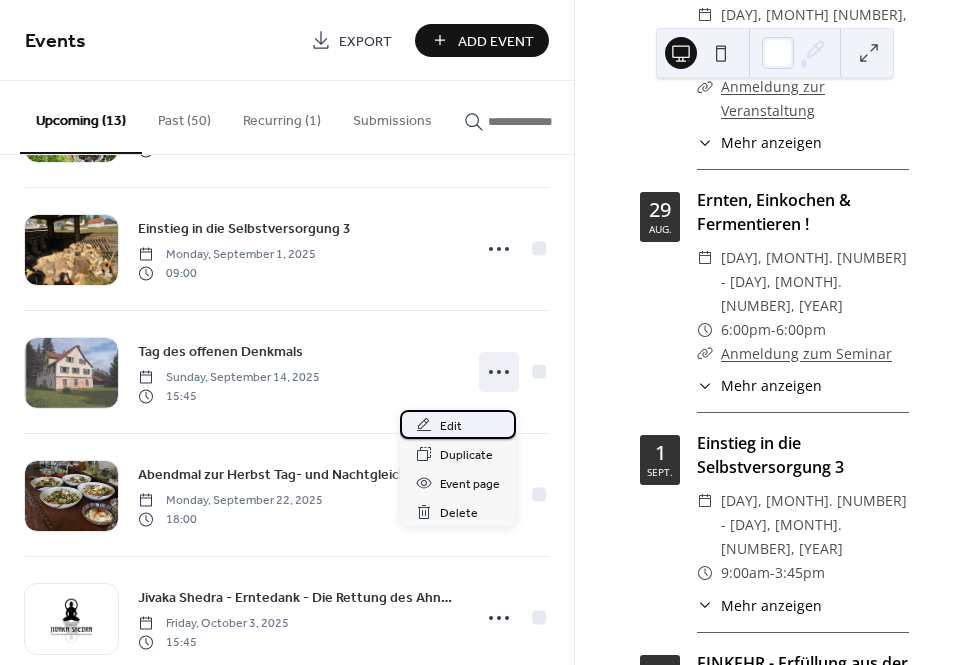 click on "Edit" at bounding box center (458, 424) 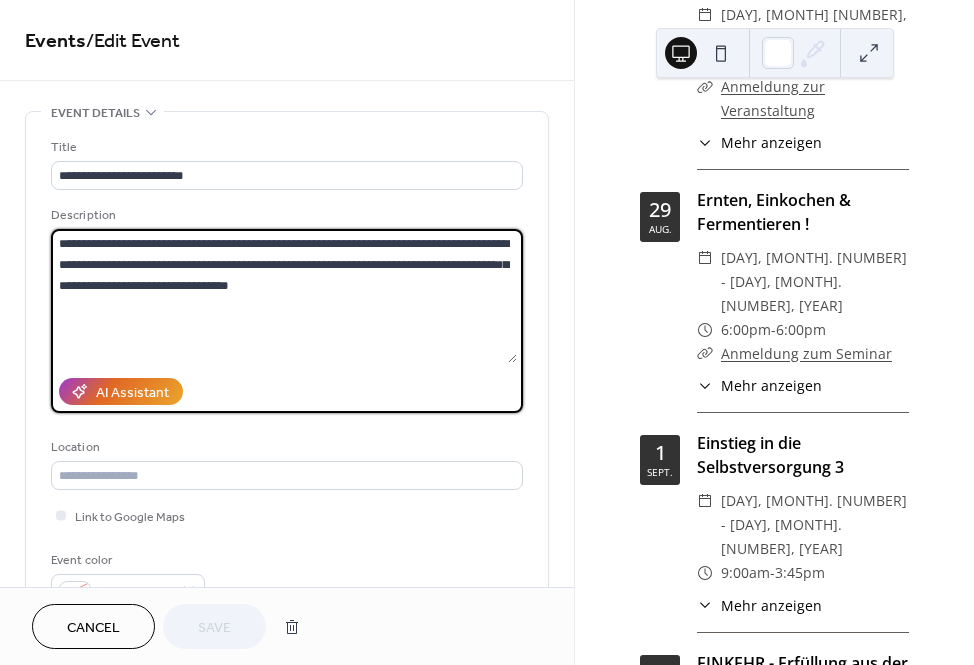 drag, startPoint x: 256, startPoint y: 295, endPoint x: 237, endPoint y: 295, distance: 19 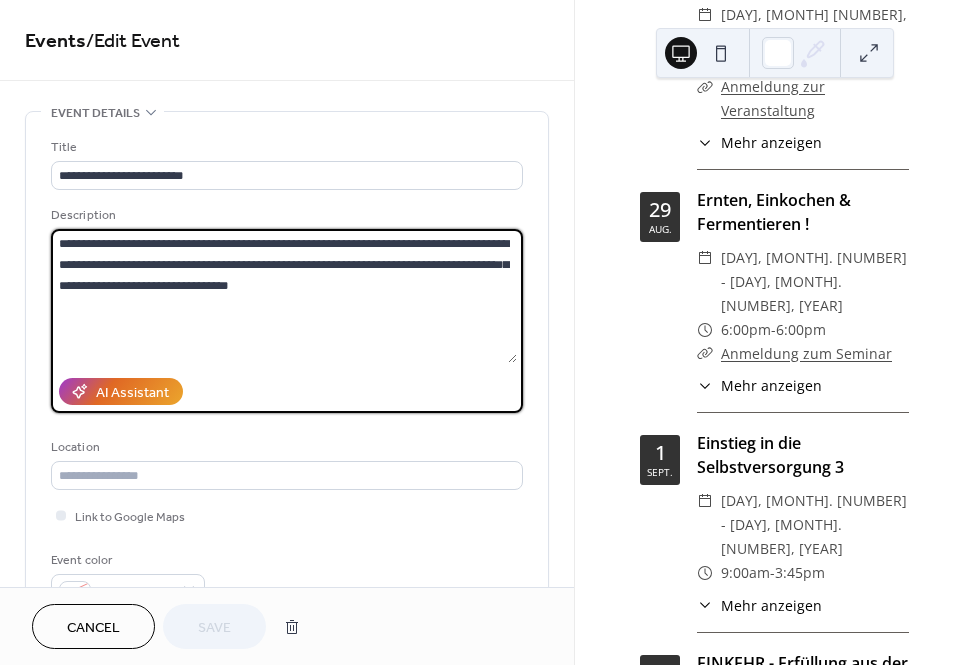 click on "**********" at bounding box center (284, 296) 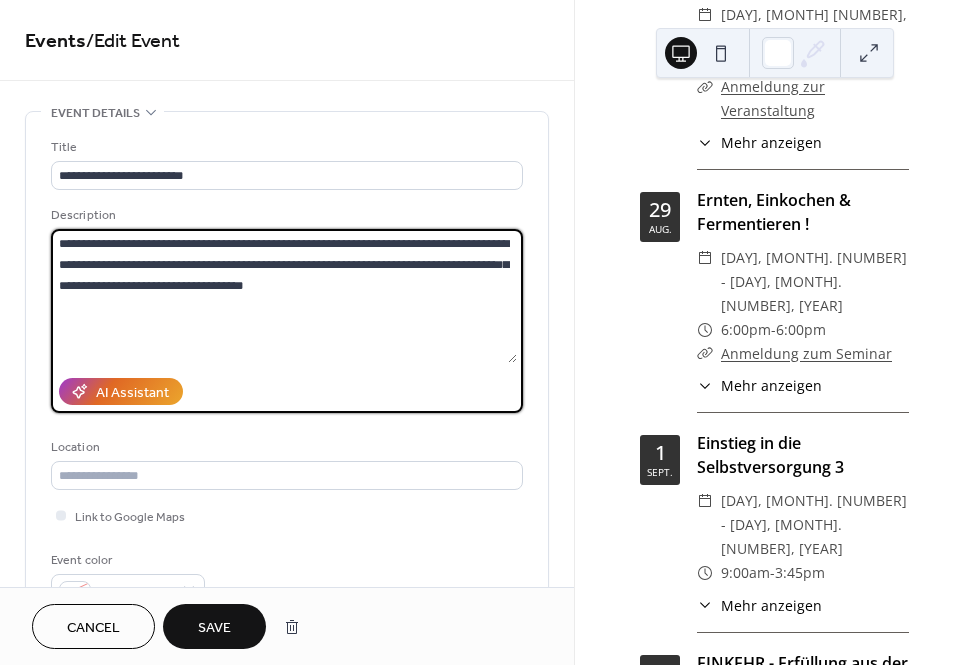 click on "**********" at bounding box center [284, 296] 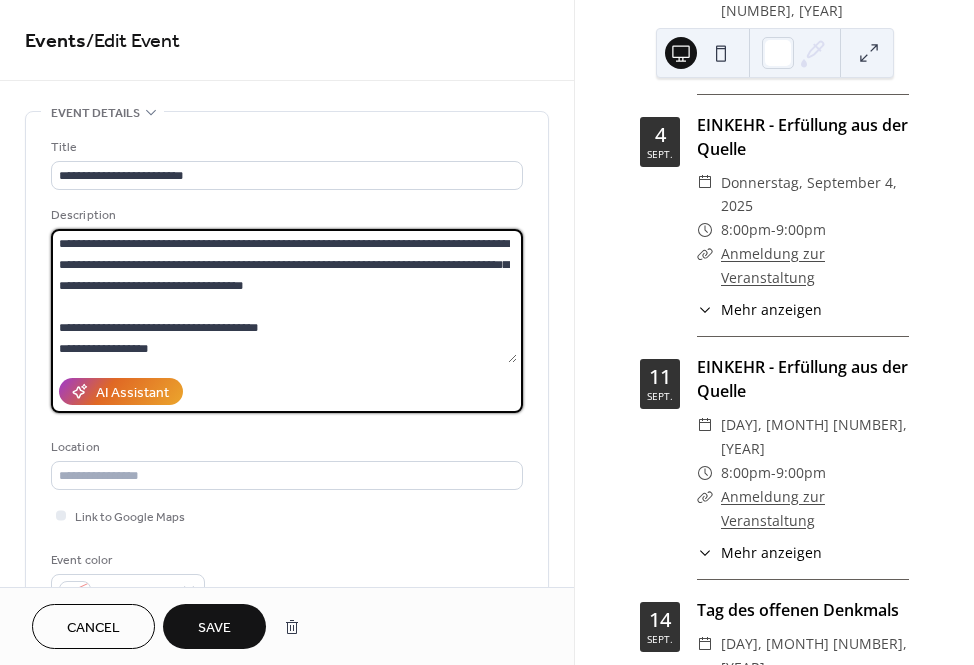 scroll, scrollTop: 1679, scrollLeft: 0, axis: vertical 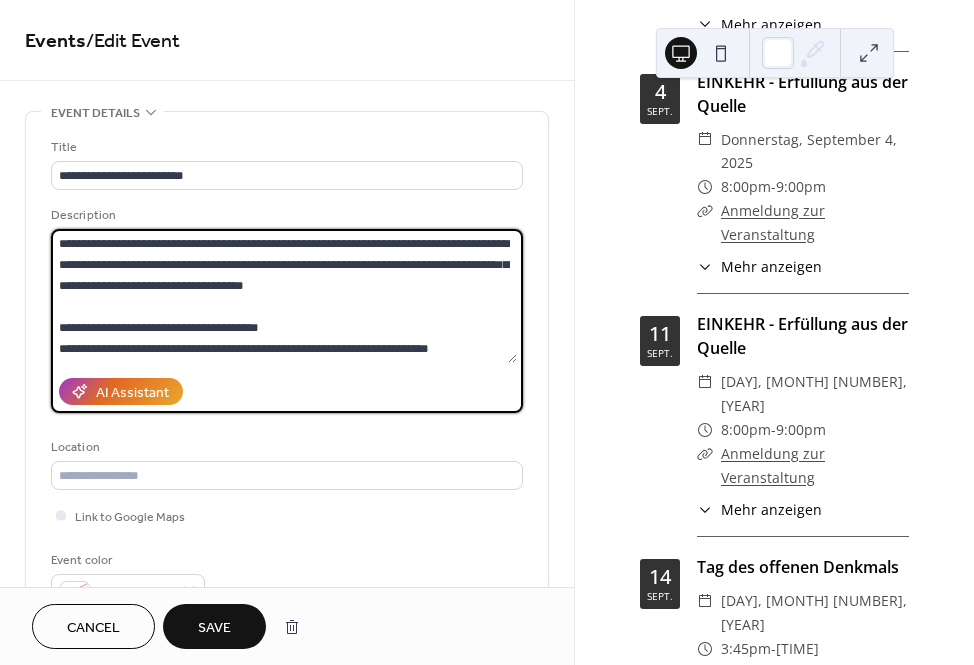 type on "**********" 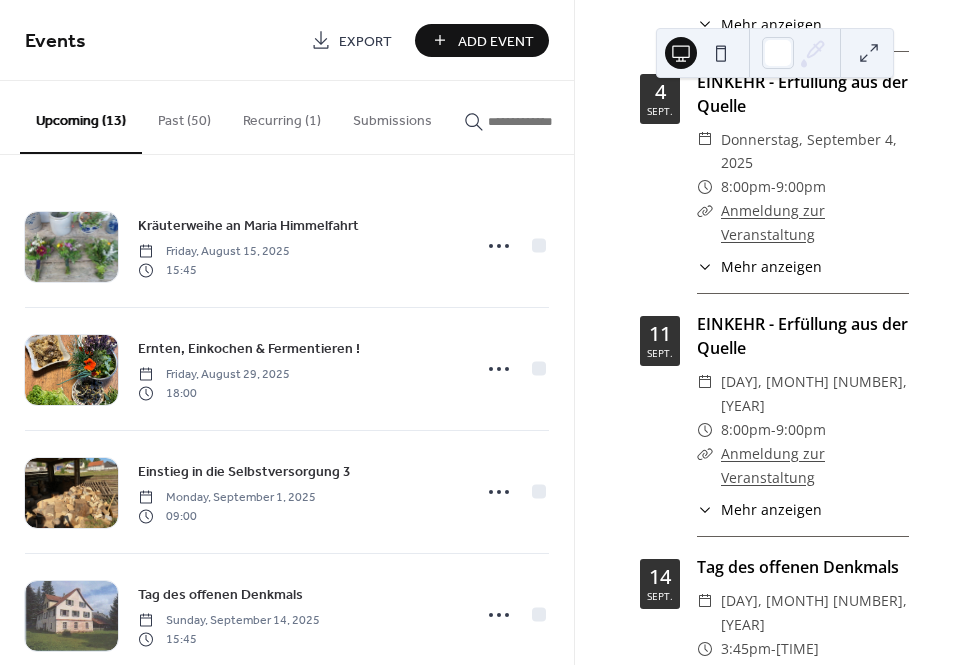 scroll, scrollTop: 60, scrollLeft: 0, axis: vertical 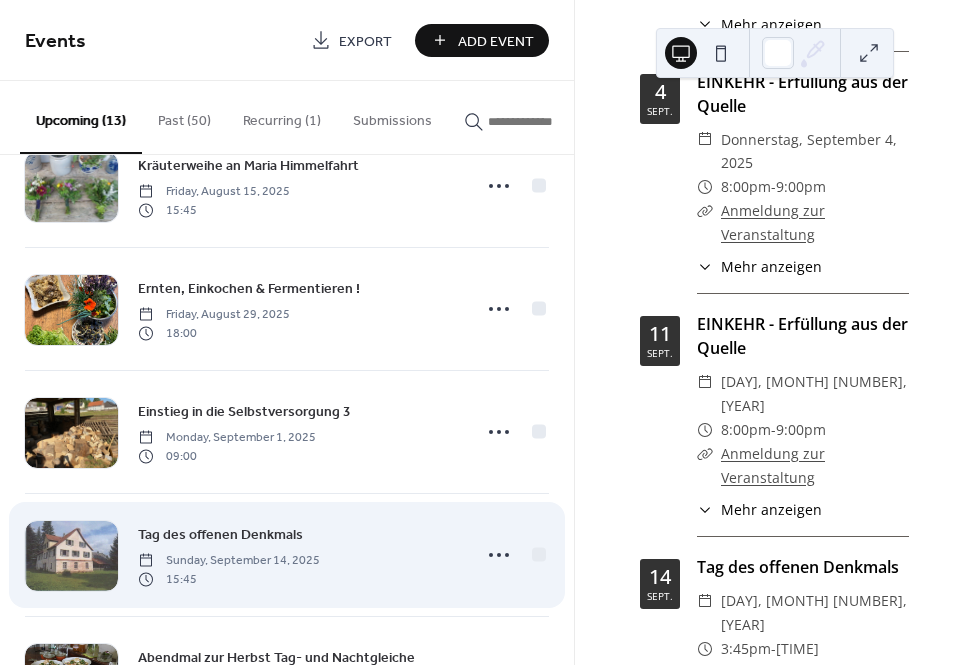 click on "Tag des offenen Denkmals [DAY], [MONTH] [NUMBER] [TIME]" at bounding box center [287, 555] 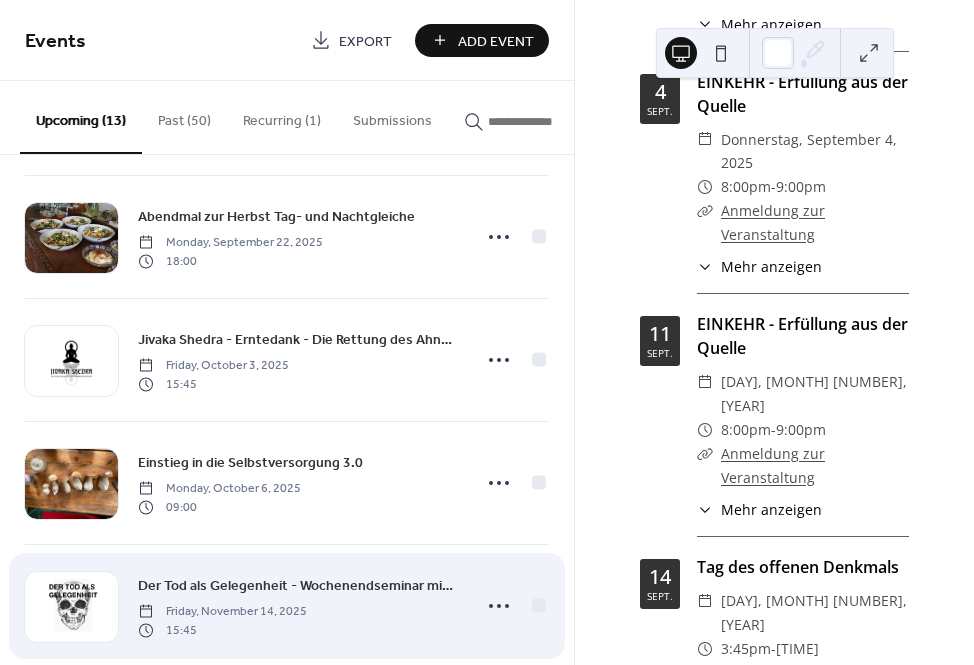 scroll, scrollTop: 523, scrollLeft: 0, axis: vertical 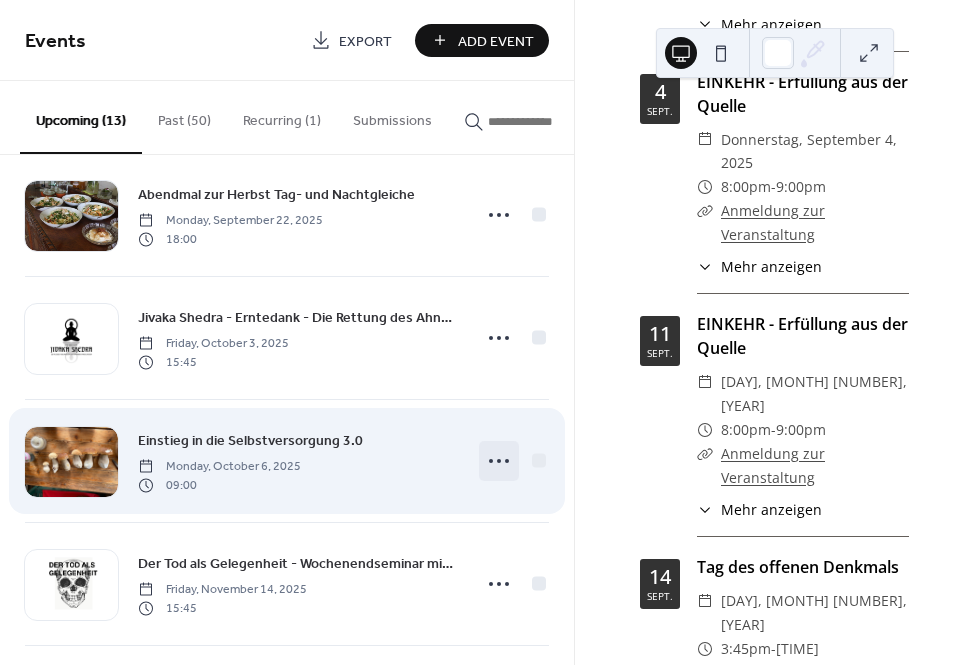 click 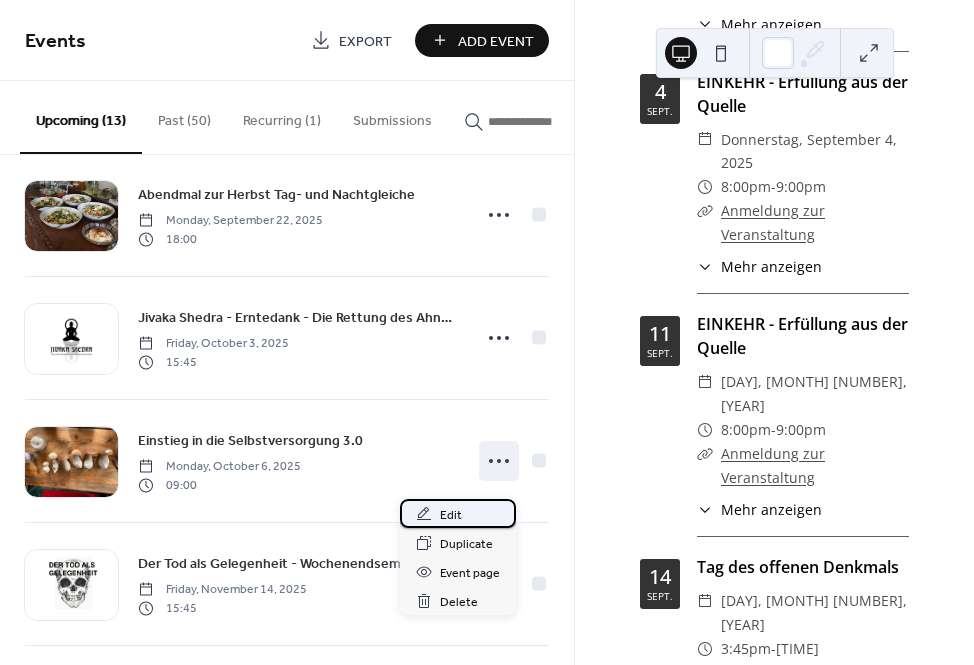 click on "Edit" at bounding box center [451, 515] 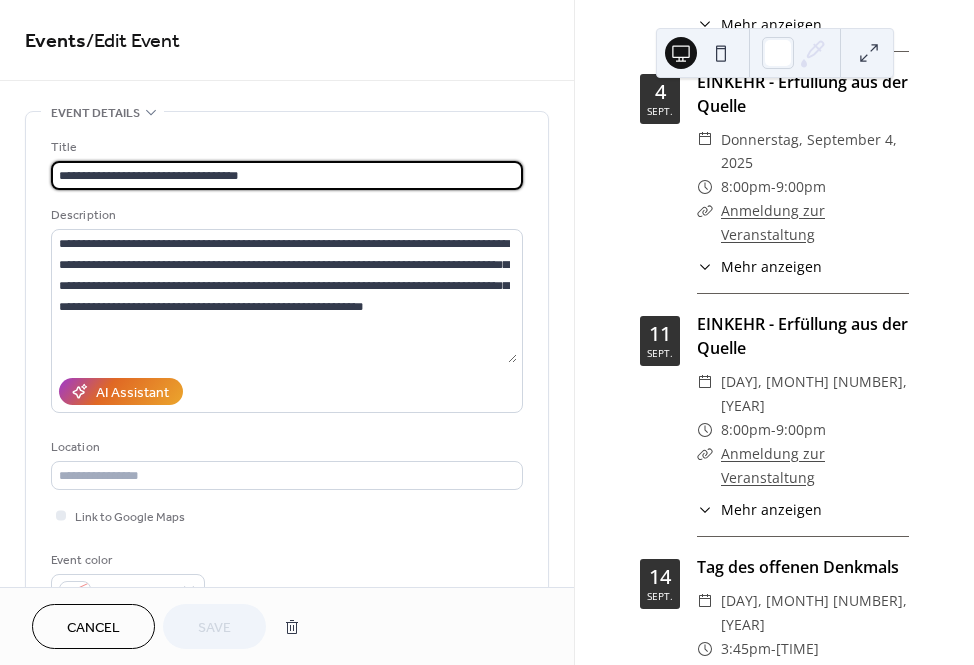 click on "**********" at bounding box center [287, 175] 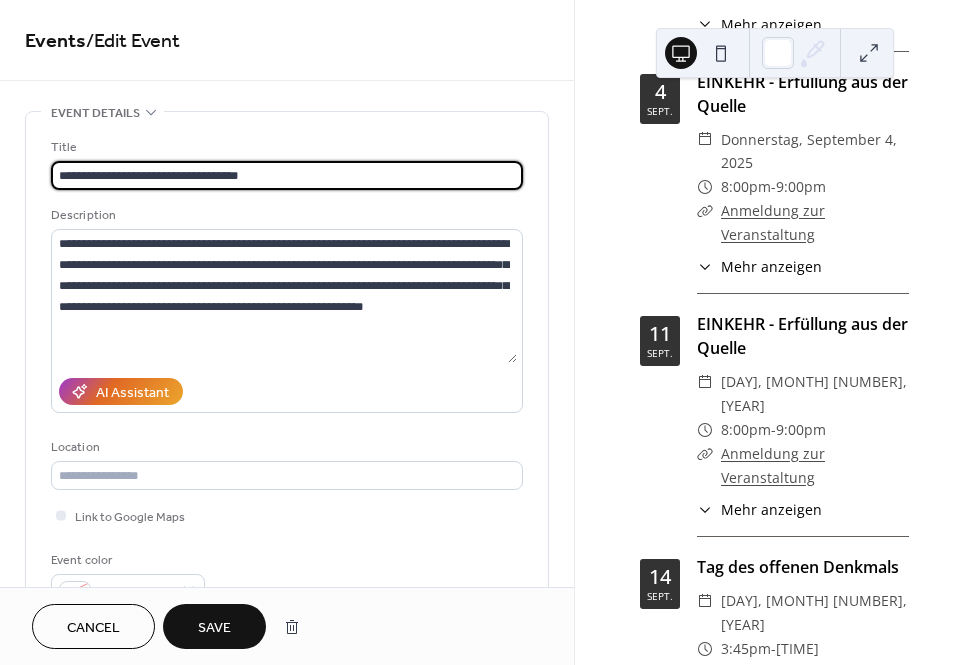 type on "**********" 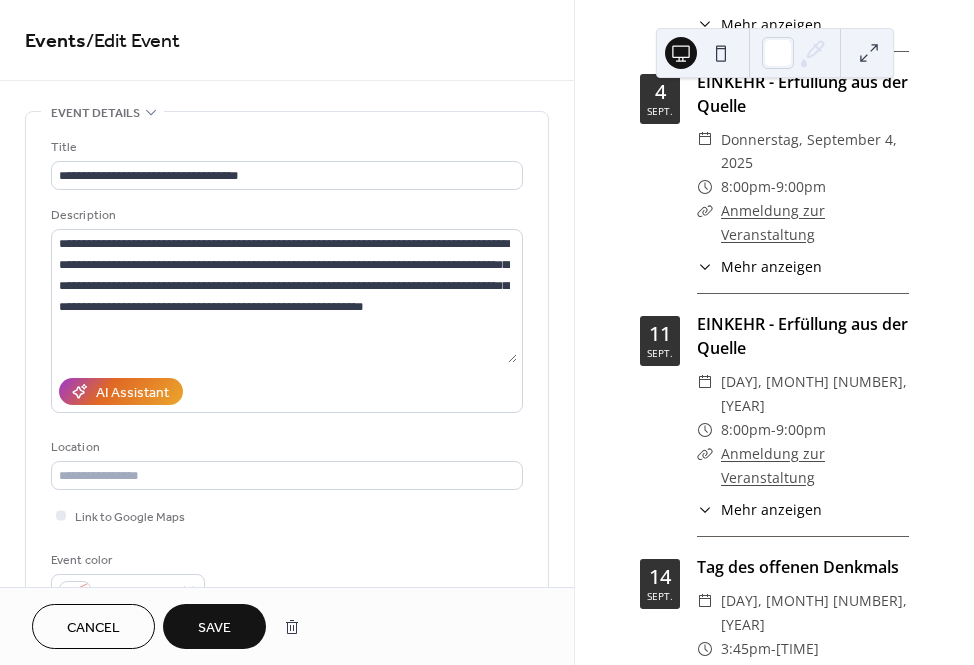 click on "Save" at bounding box center (214, 626) 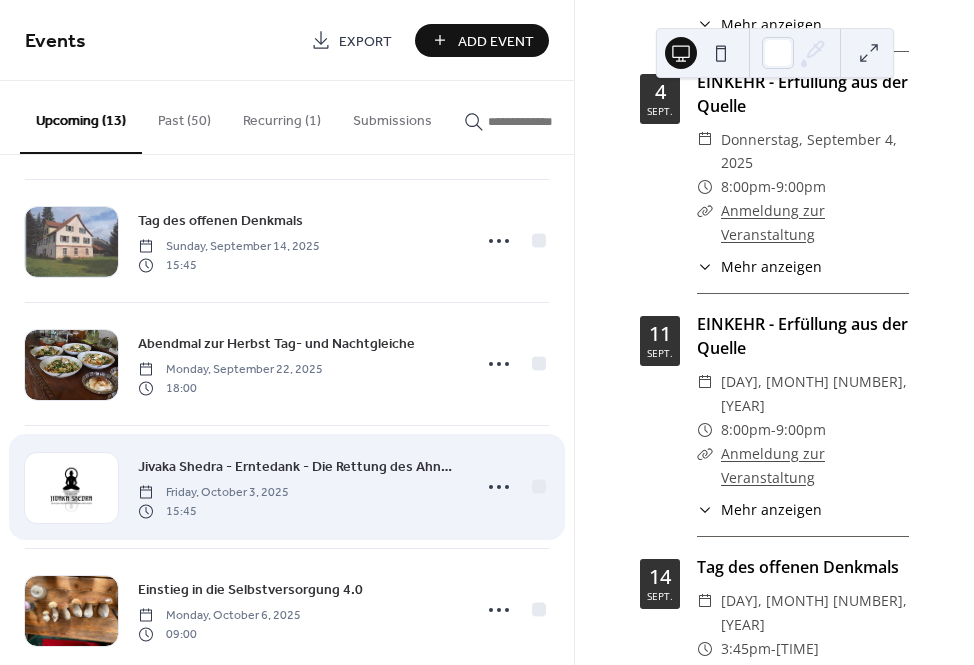 scroll, scrollTop: 472, scrollLeft: 0, axis: vertical 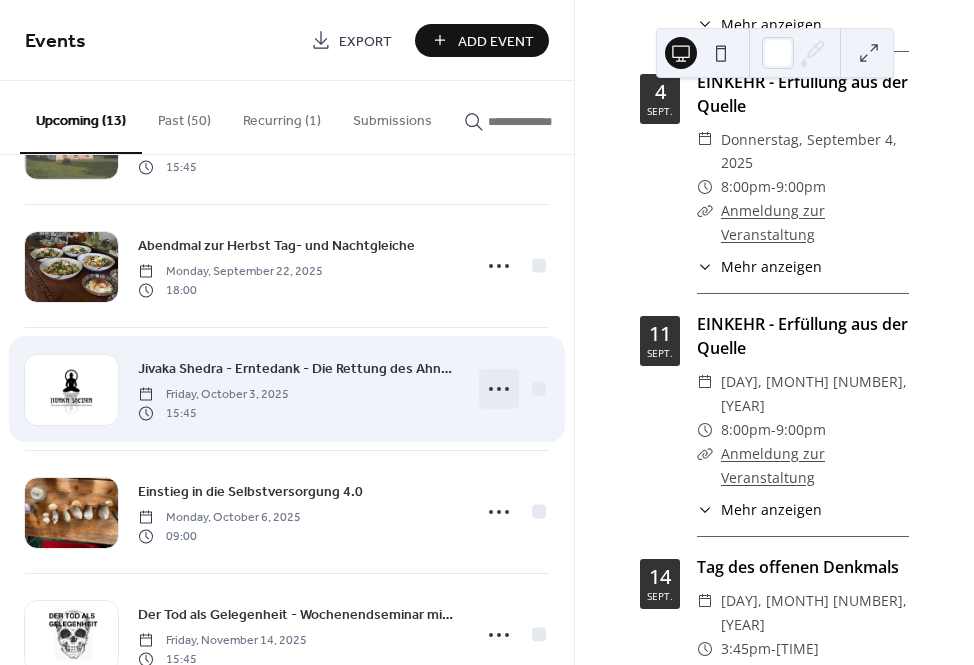 click 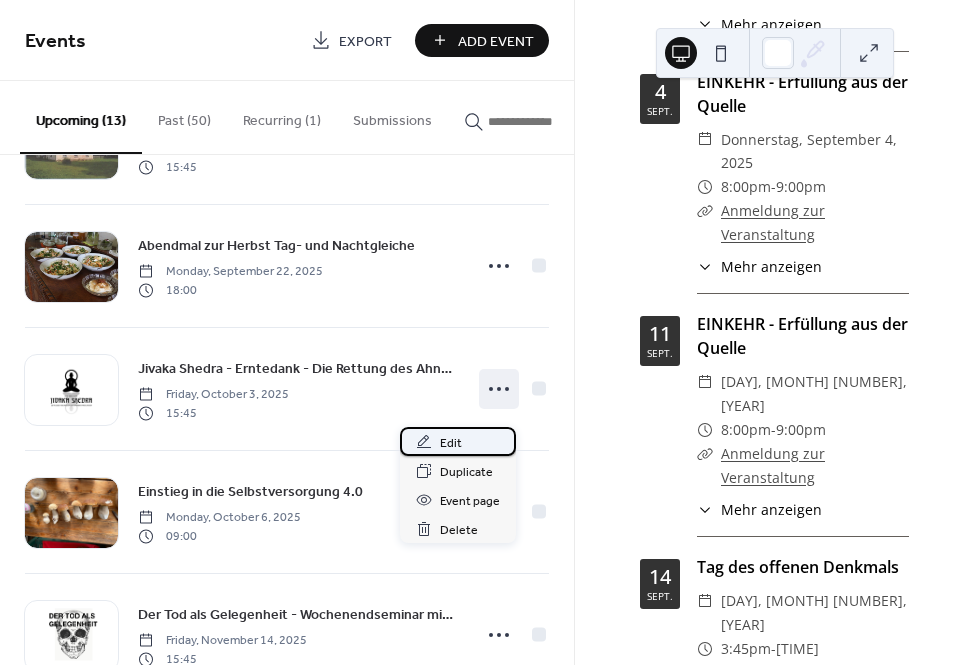 click on "Edit" at bounding box center (451, 443) 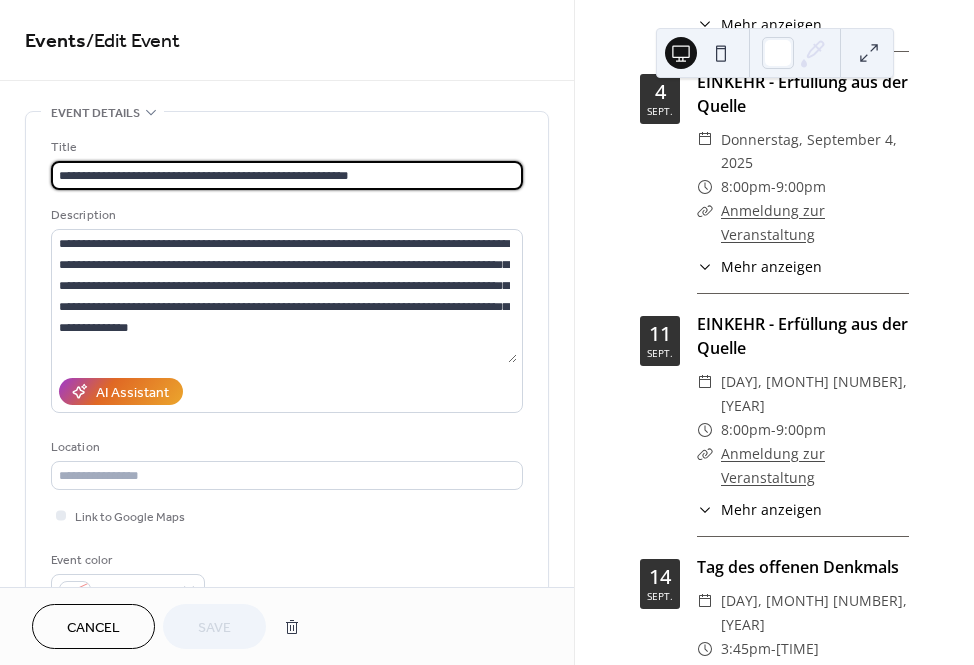 click on "**********" at bounding box center (287, 175) 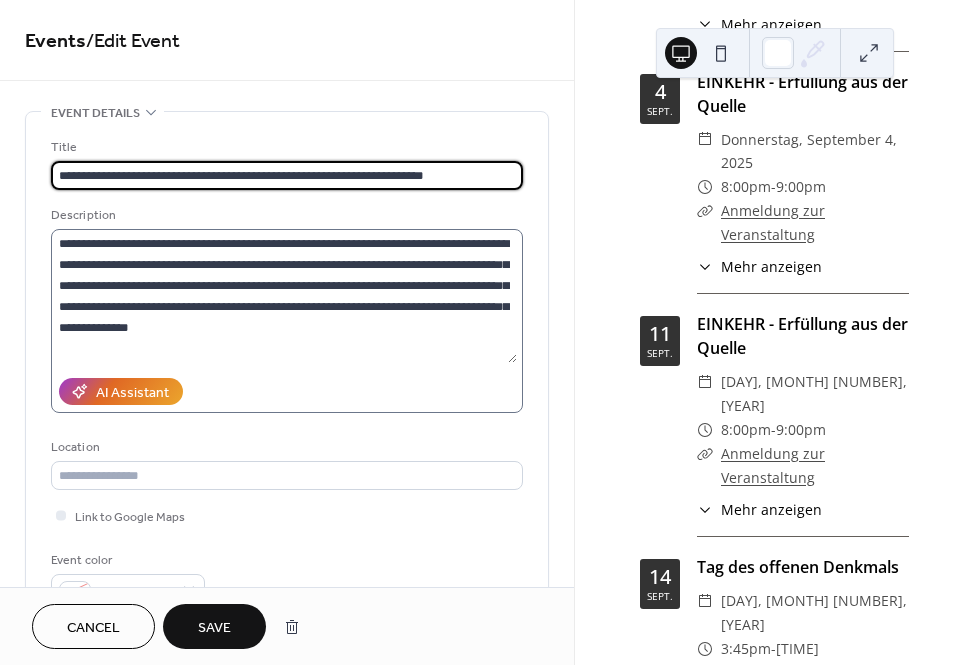type on "**********" 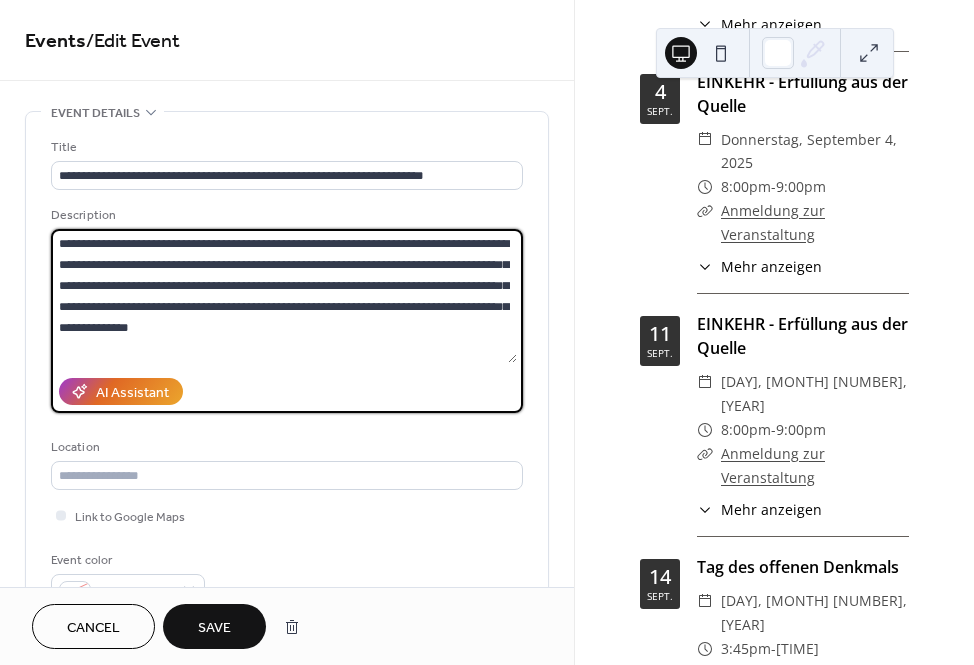 click on "**********" at bounding box center (284, 296) 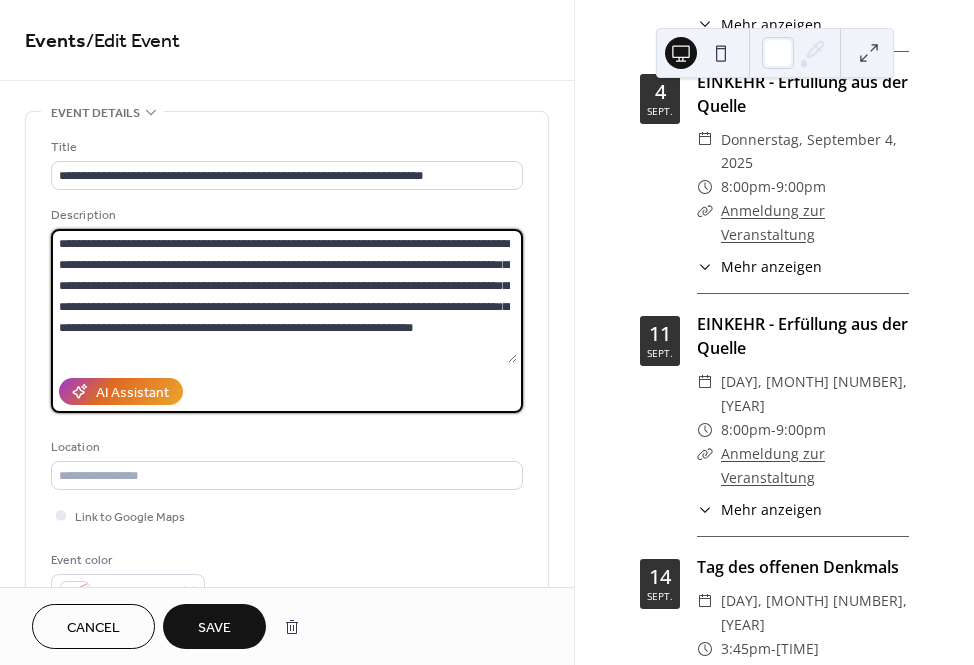 click on "**********" at bounding box center (284, 296) 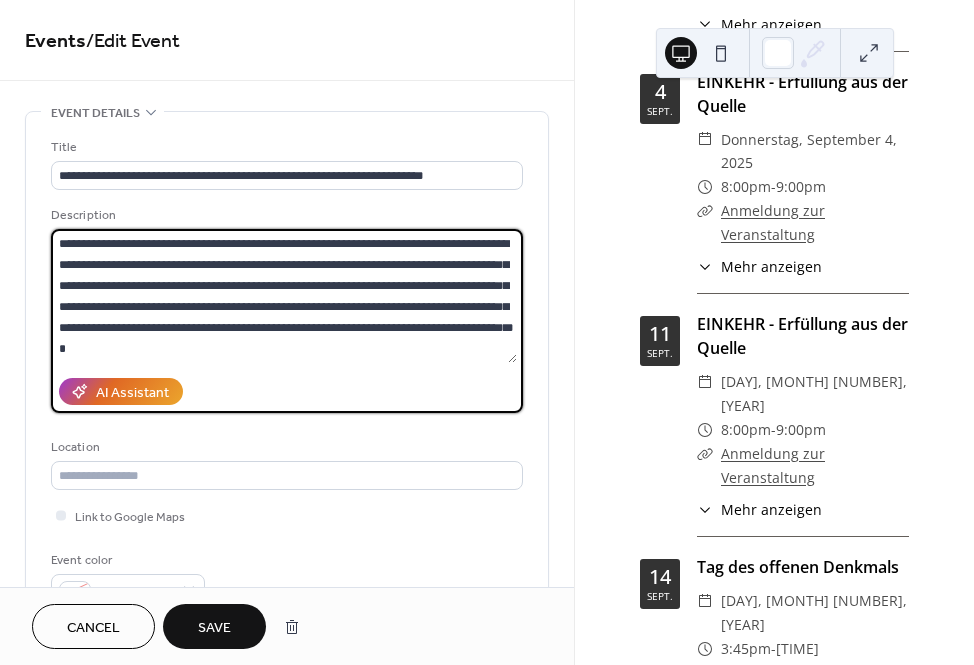 click on "**********" at bounding box center [284, 296] 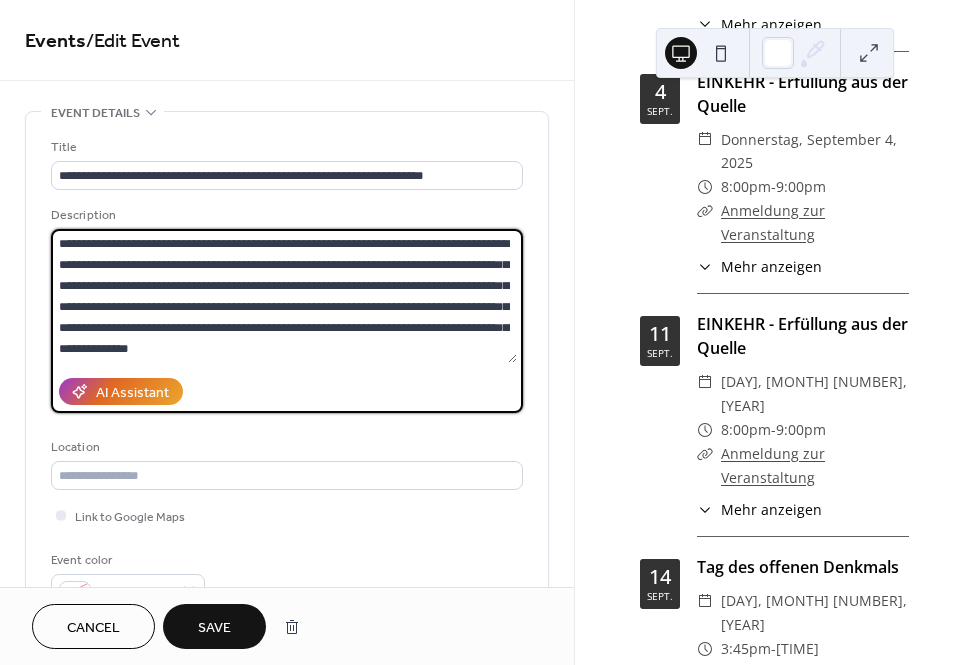 type on "**********" 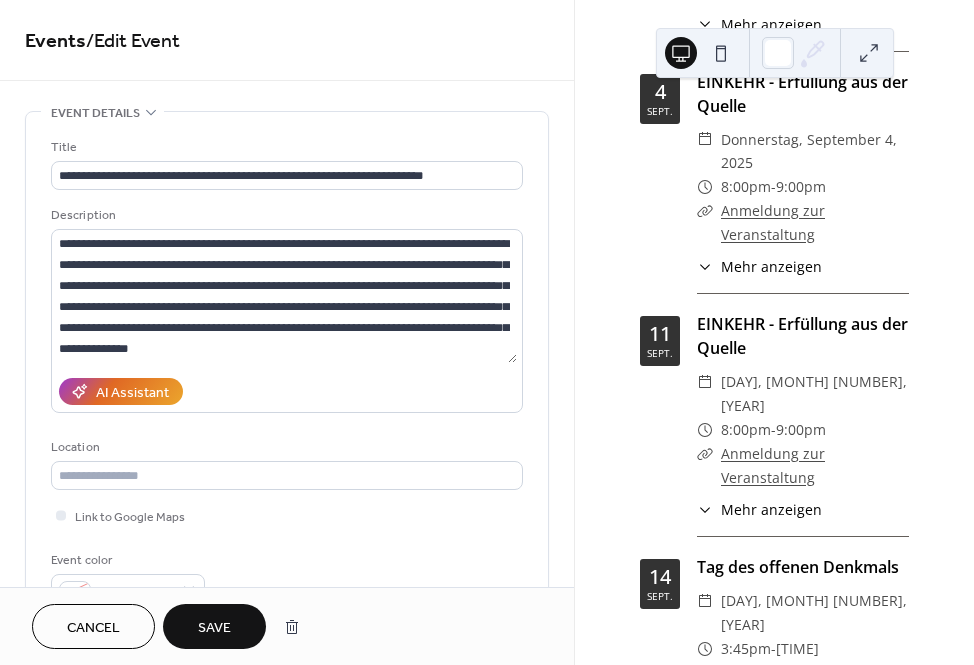 click on "Save" at bounding box center (214, 628) 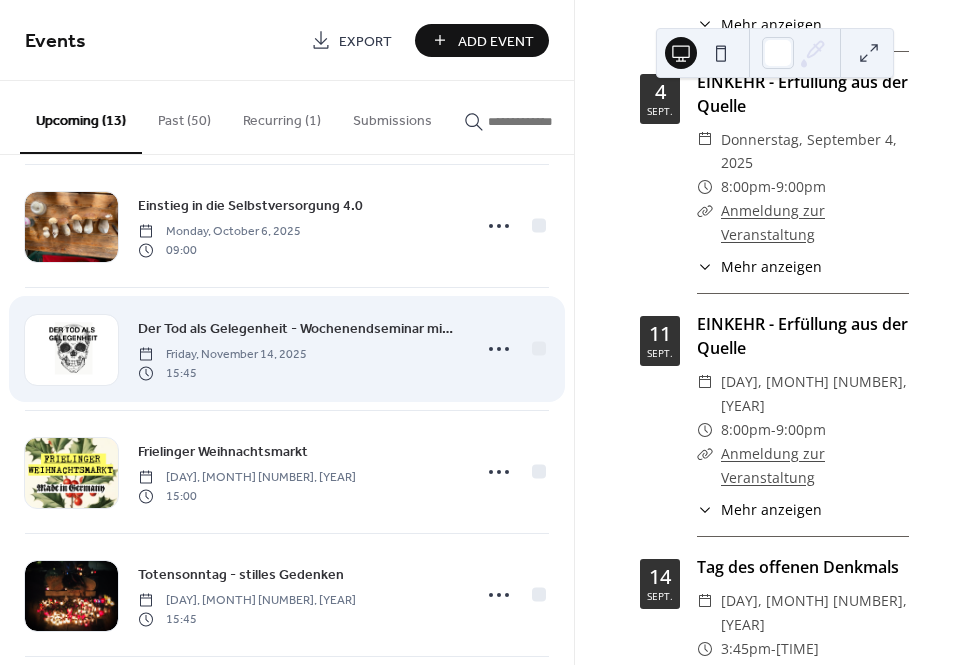 scroll, scrollTop: 759, scrollLeft: 0, axis: vertical 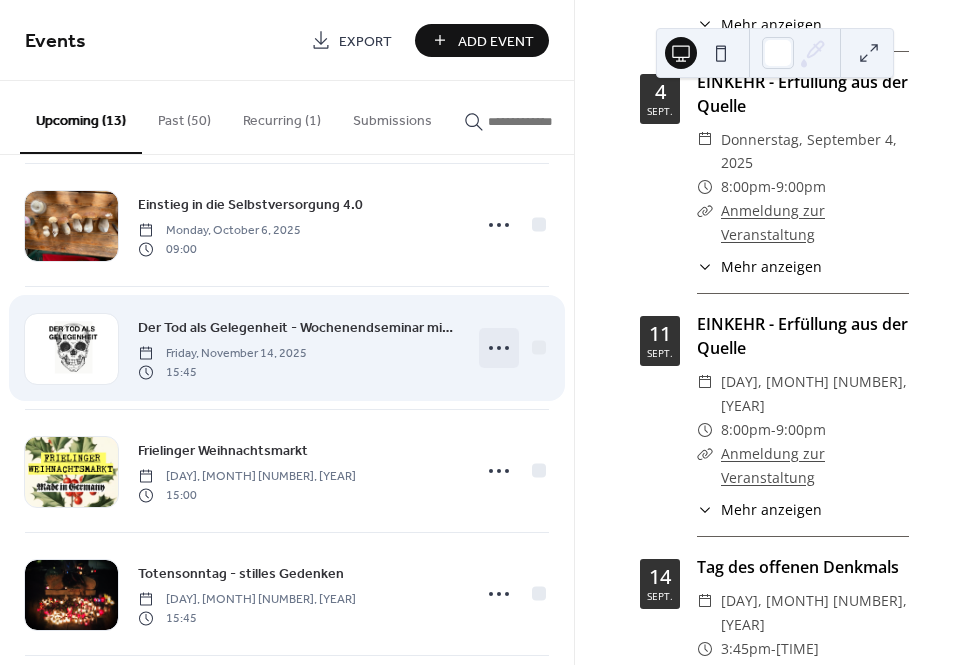 click 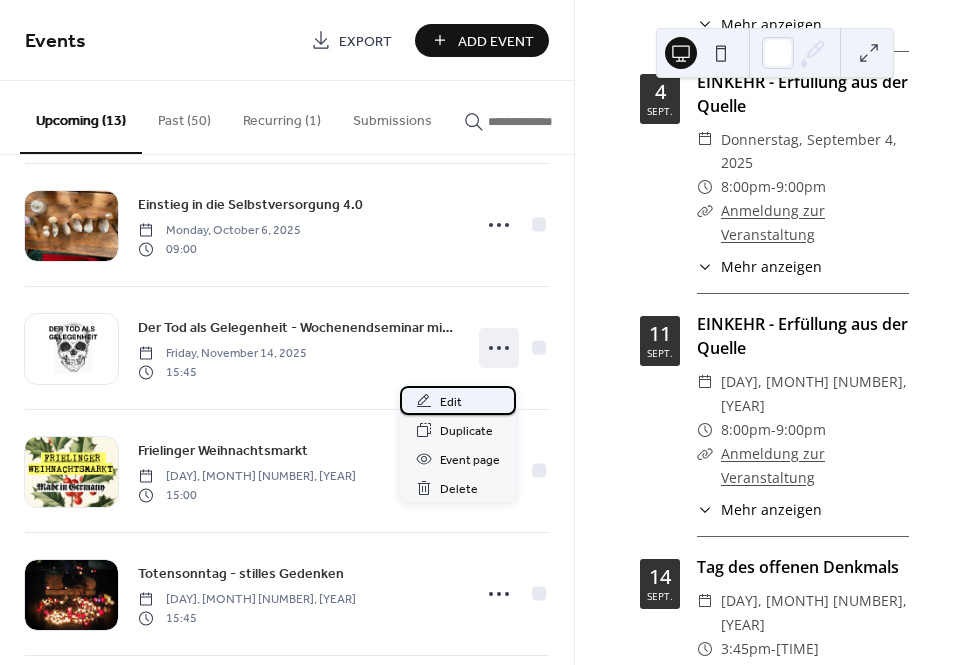 click on "Edit" at bounding box center [451, 402] 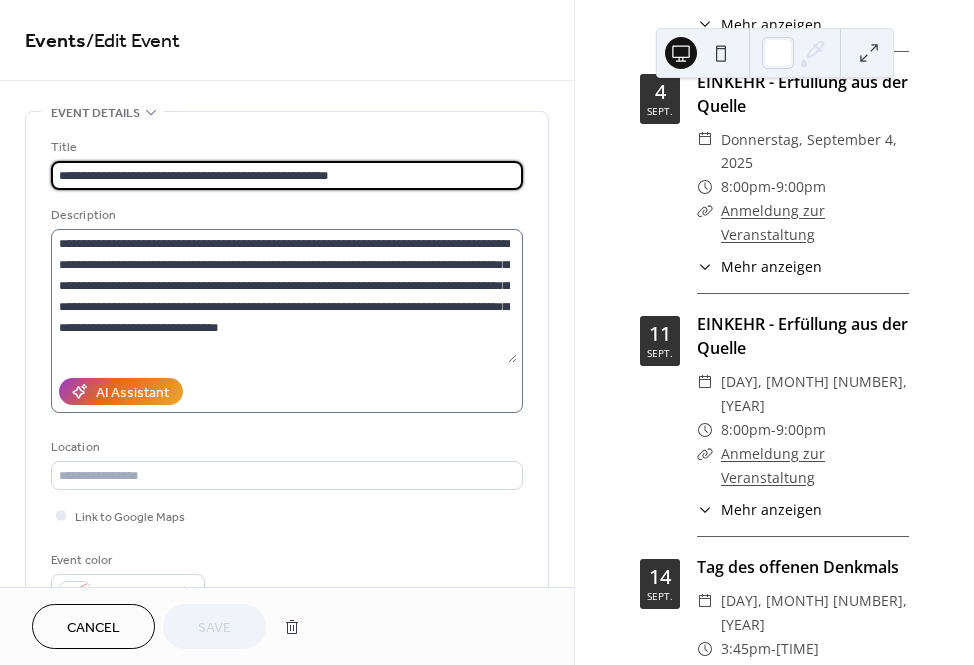 scroll, scrollTop: 0, scrollLeft: 0, axis: both 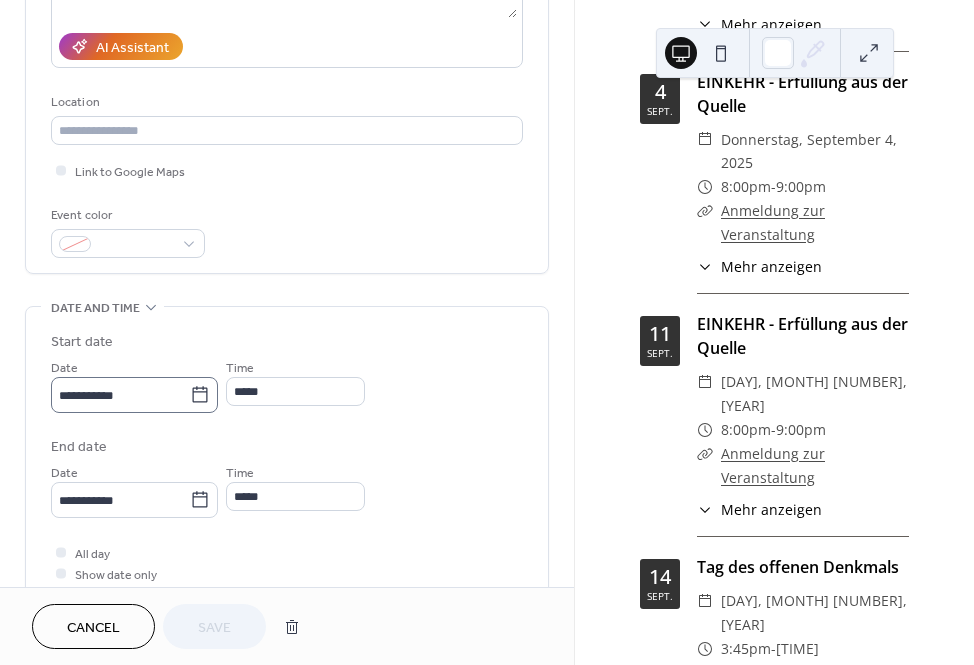 click 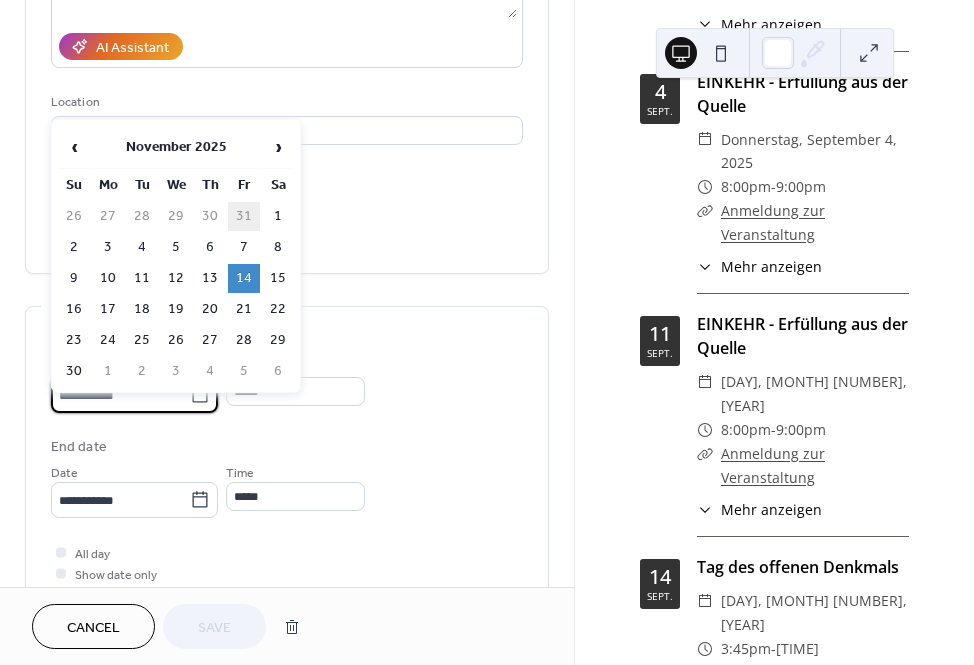 click on "31" at bounding box center (244, 216) 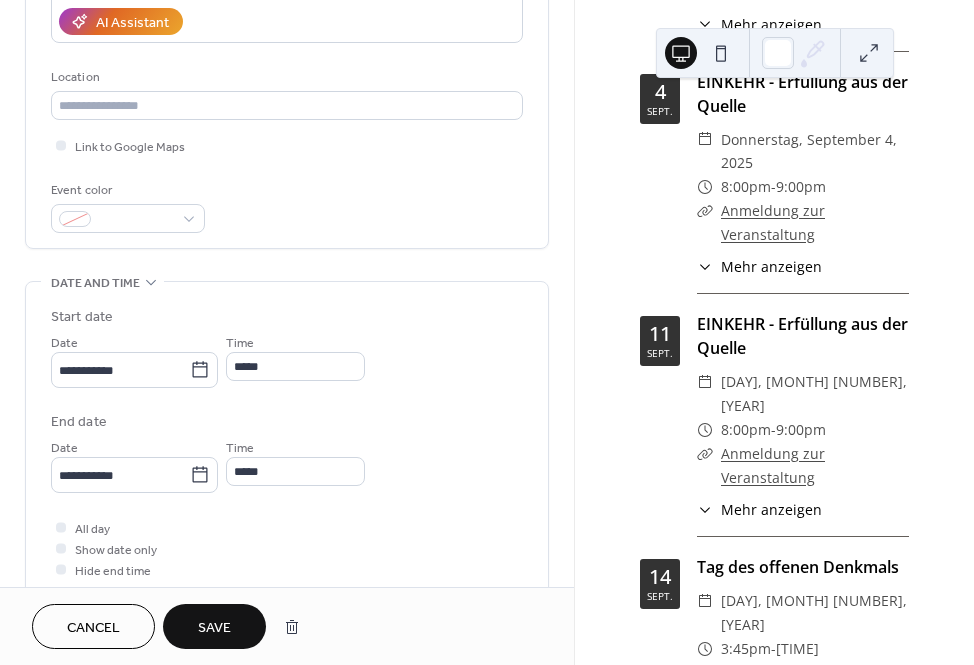 scroll, scrollTop: 372, scrollLeft: 0, axis: vertical 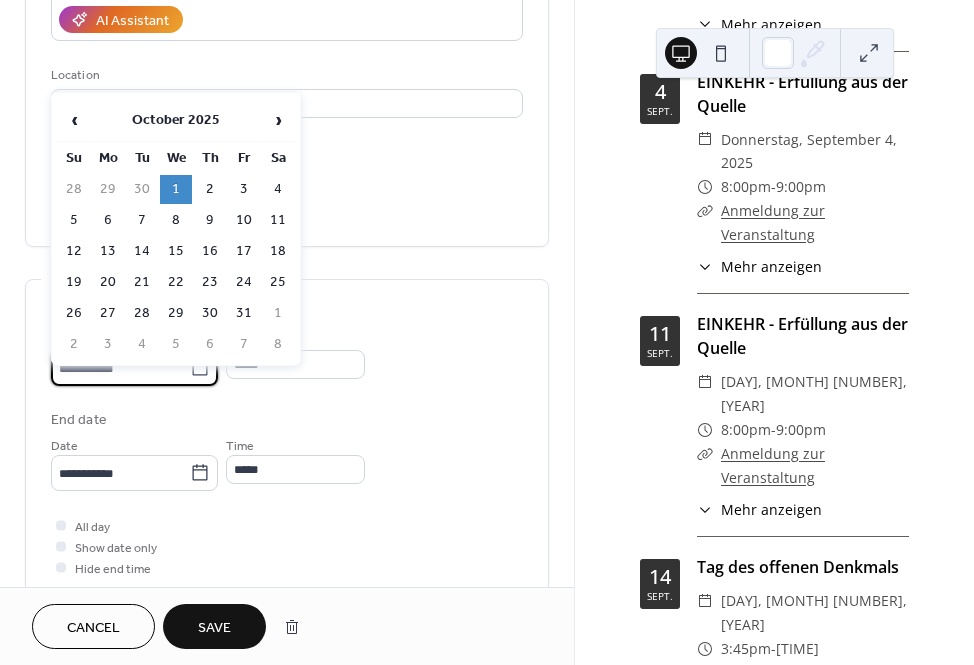 click on "**********" at bounding box center (120, 368) 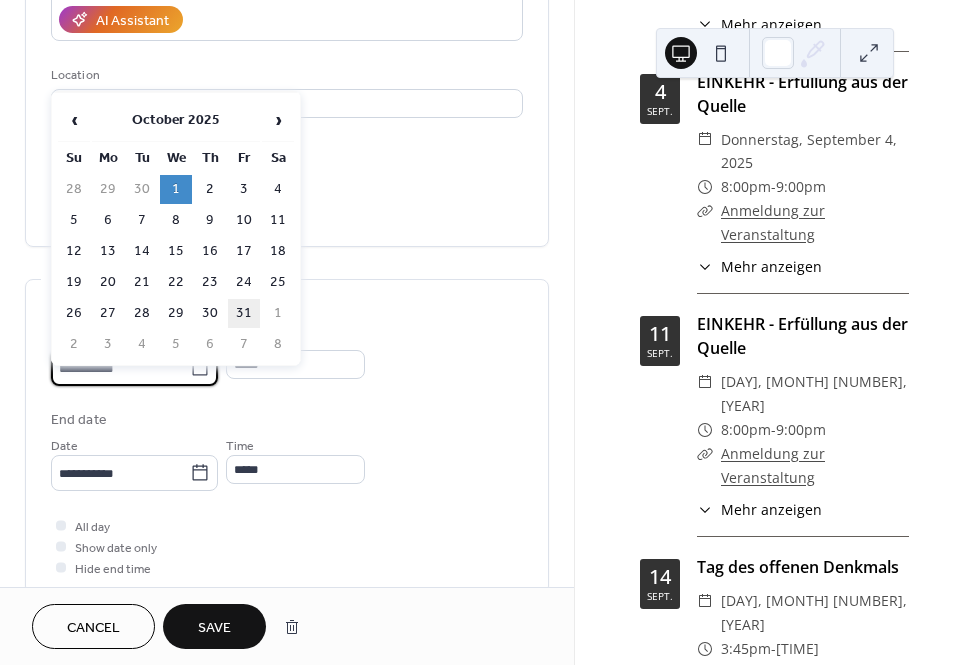 click on "31" at bounding box center (244, 313) 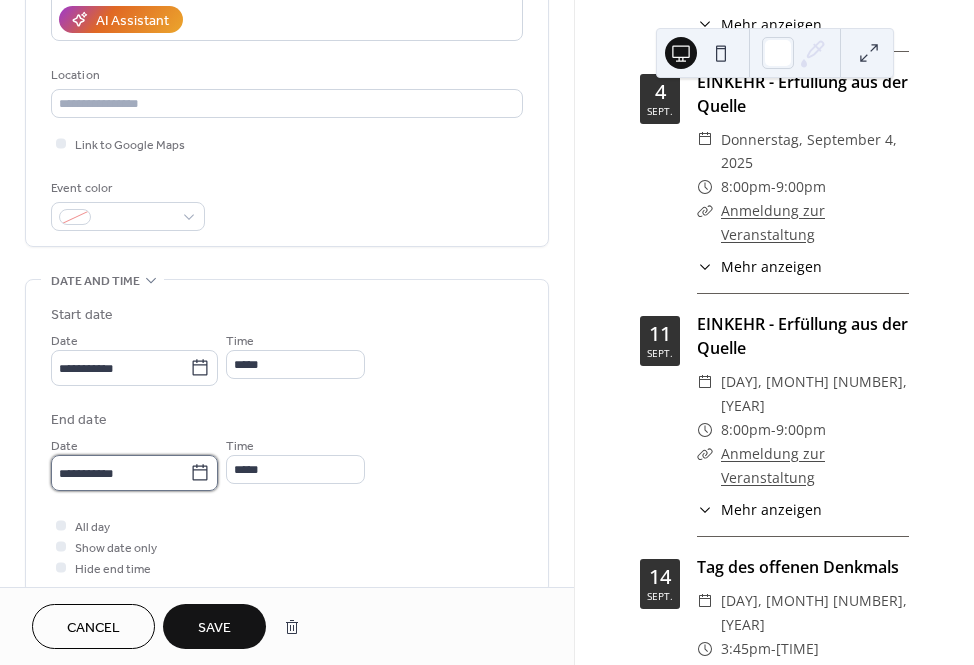 click on "**********" at bounding box center [120, 473] 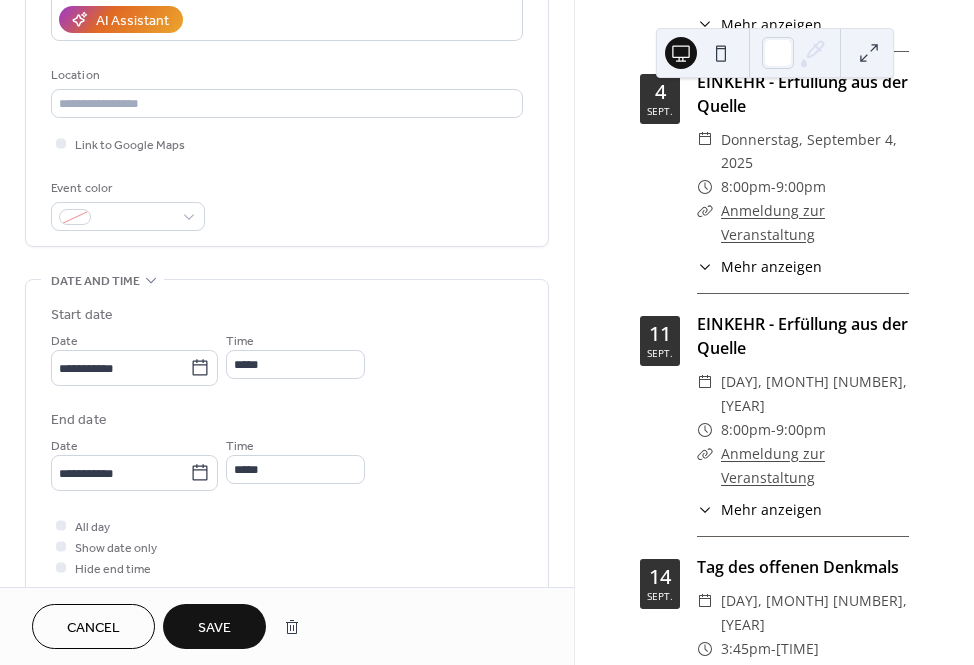 click on "Save" at bounding box center (214, 628) 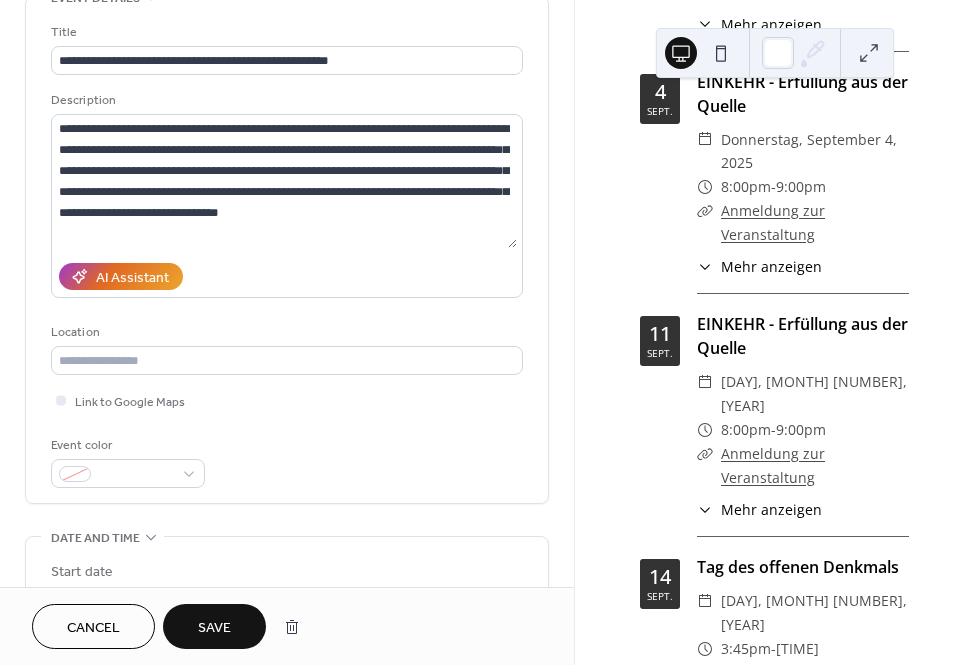 scroll, scrollTop: -5, scrollLeft: 0, axis: vertical 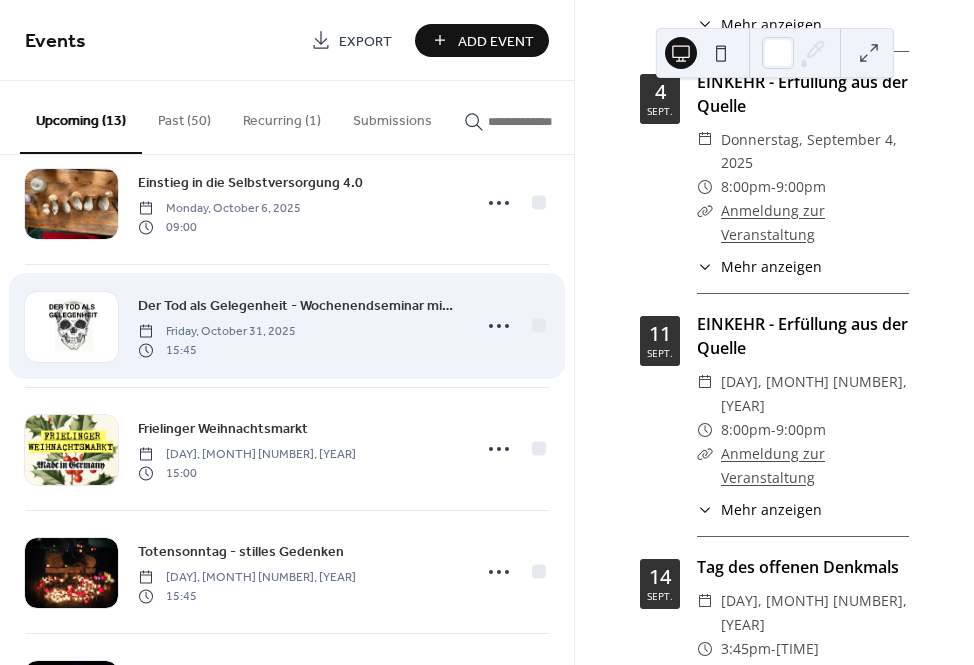click on "Der Tod als Gelegenheit - Wochenendseminar mit Jivako" at bounding box center [298, 306] 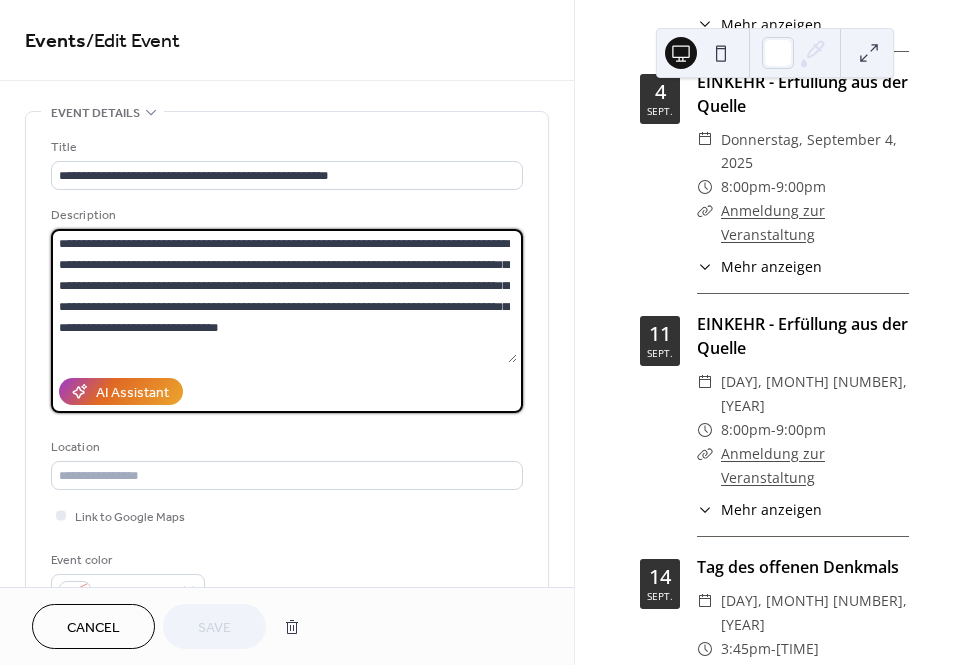 click on "**********" at bounding box center [284, 296] 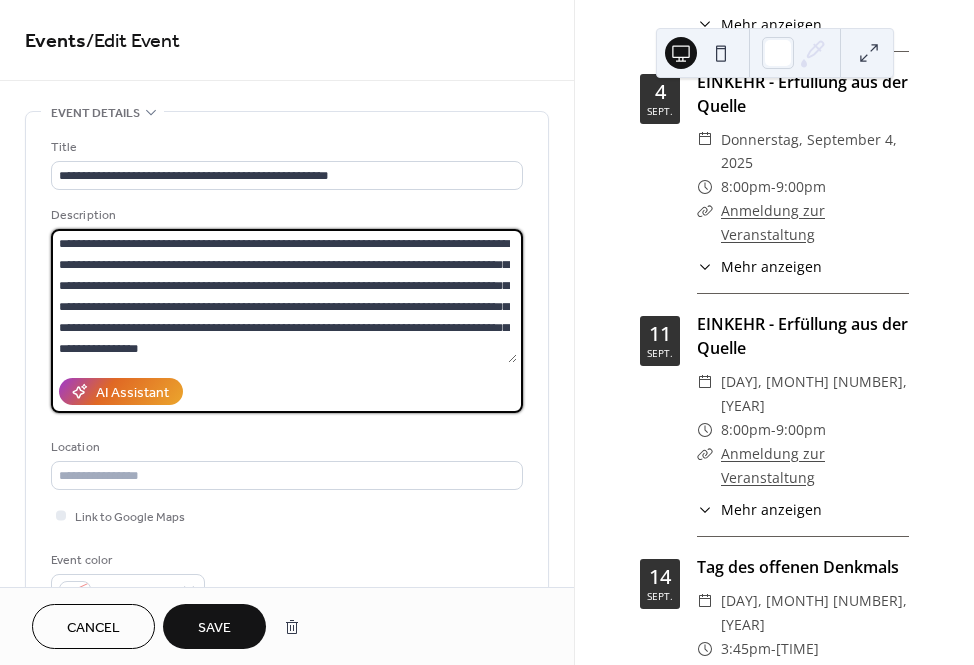 type on "**********" 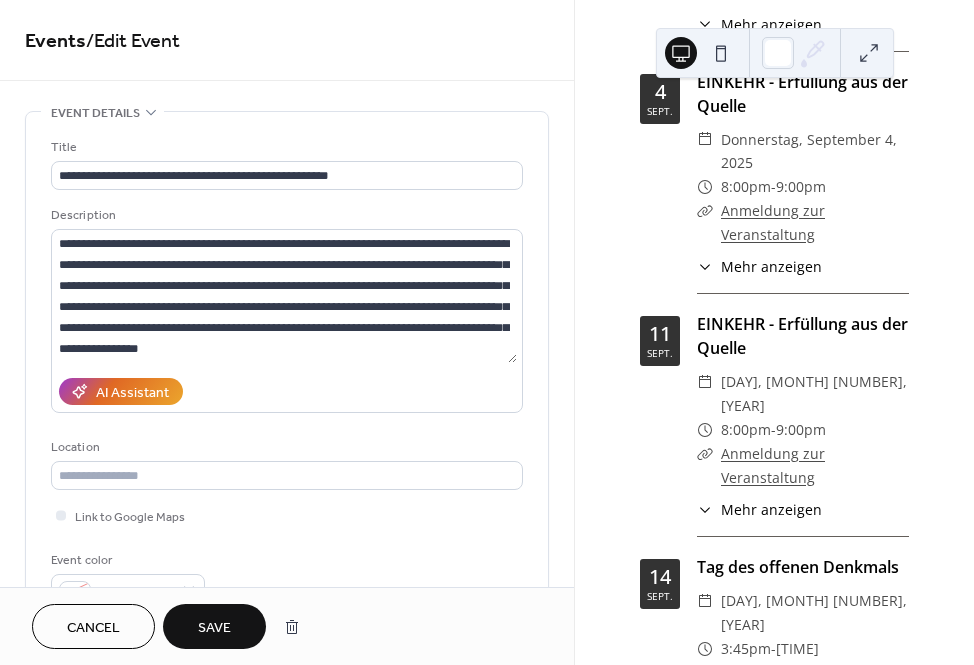 click on "Save" at bounding box center (214, 628) 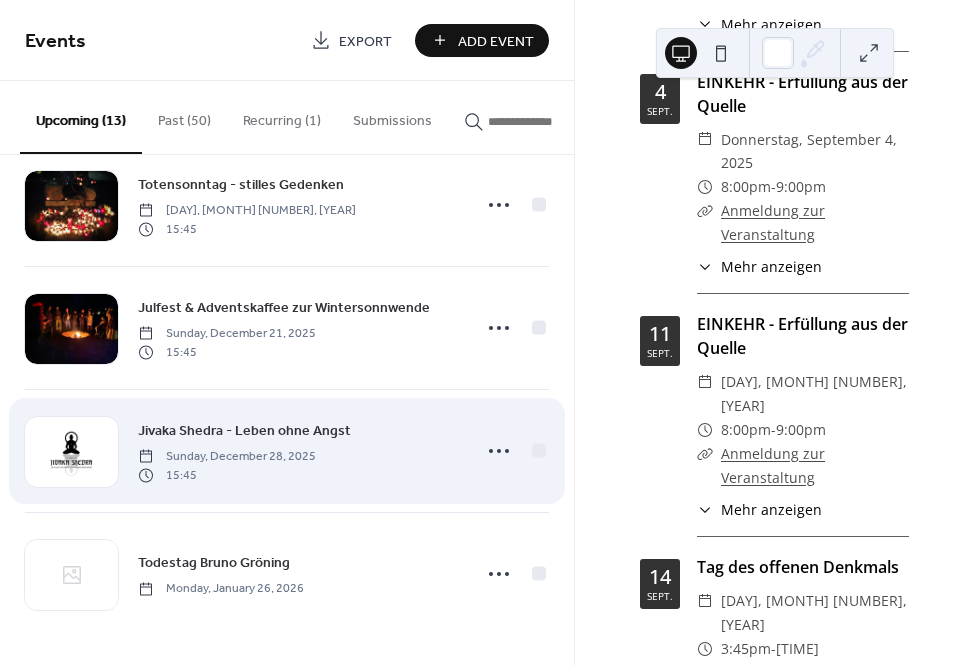 scroll, scrollTop: 1162, scrollLeft: 0, axis: vertical 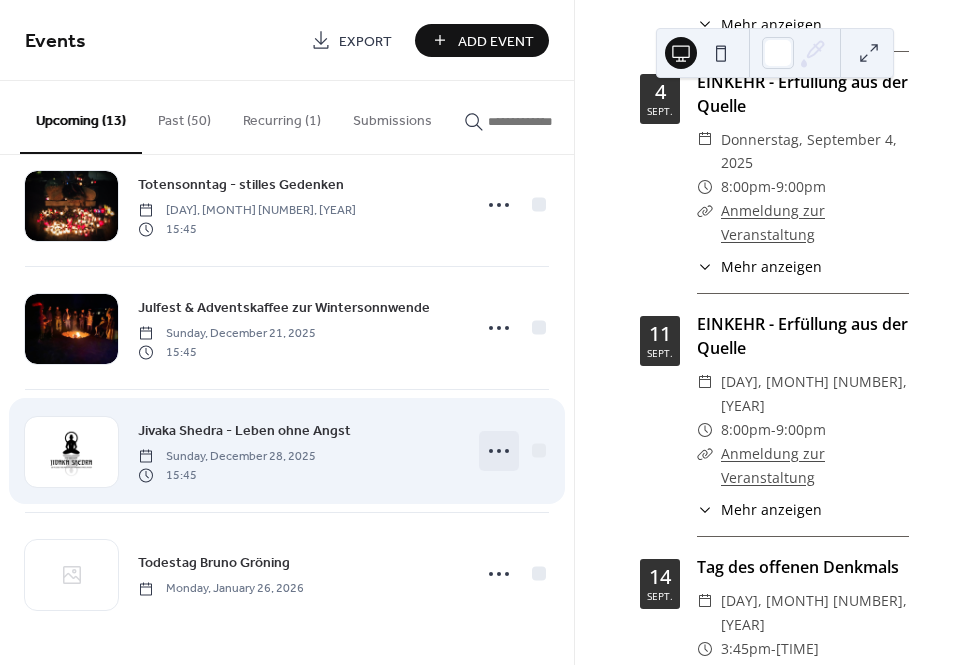 click 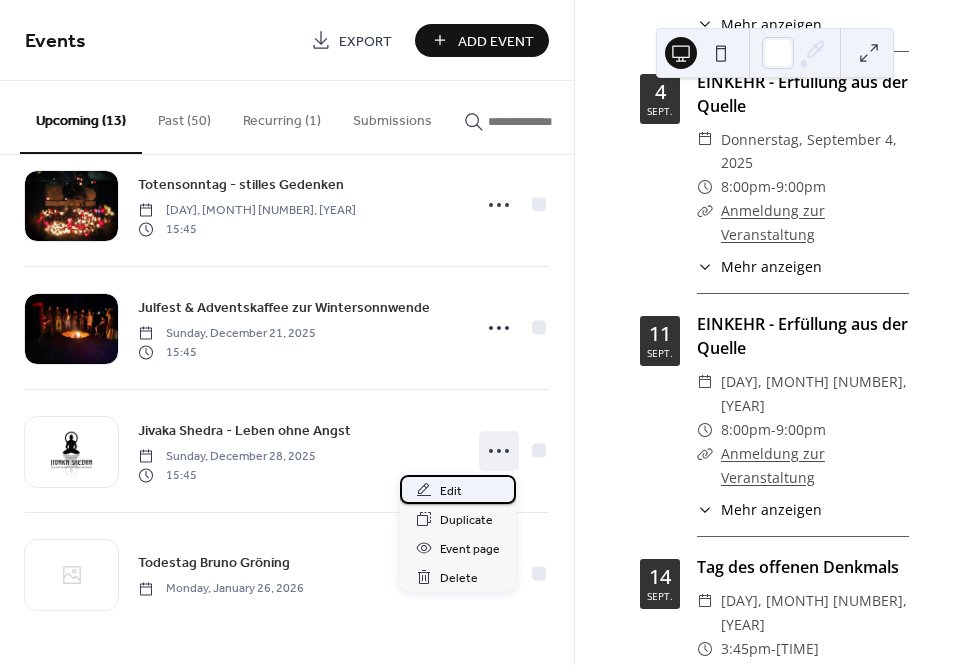 click on "Edit" at bounding box center (458, 489) 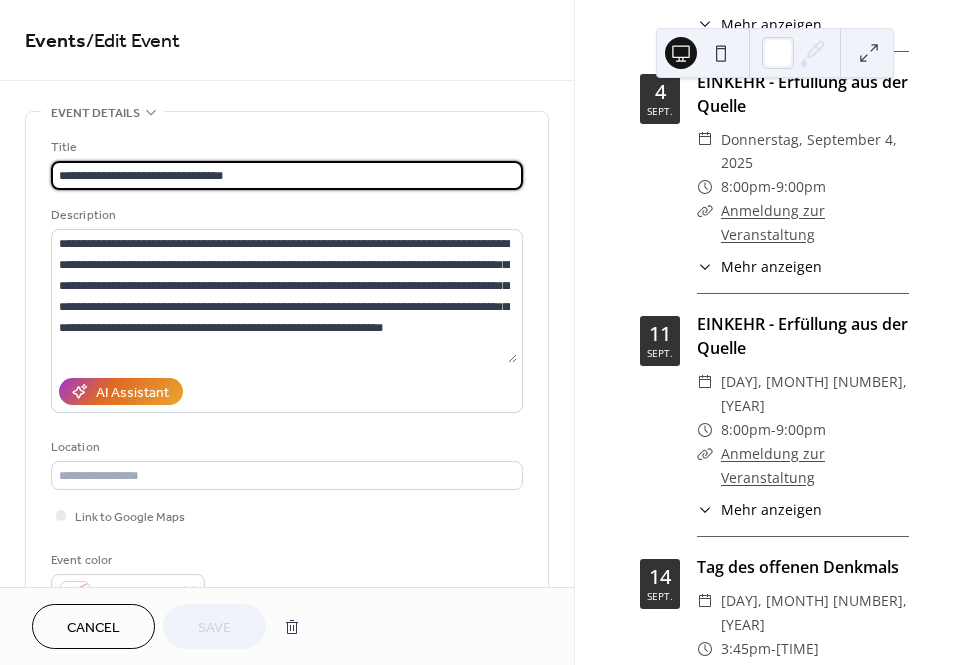drag, startPoint x: 254, startPoint y: 176, endPoint x: 137, endPoint y: 176, distance: 117 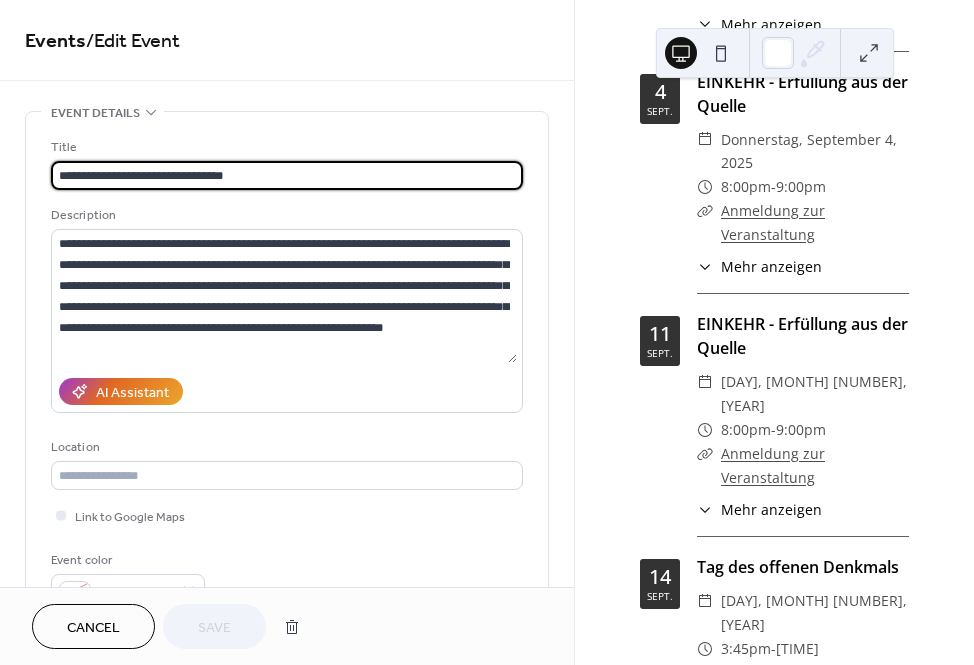 click on "**********" at bounding box center (287, 175) 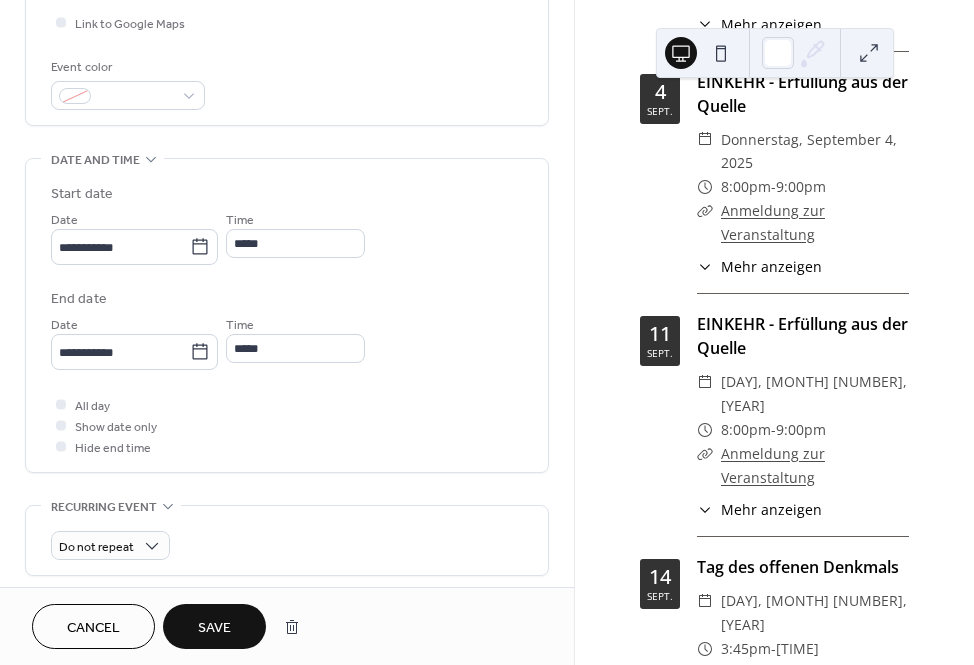 scroll, scrollTop: 639, scrollLeft: 0, axis: vertical 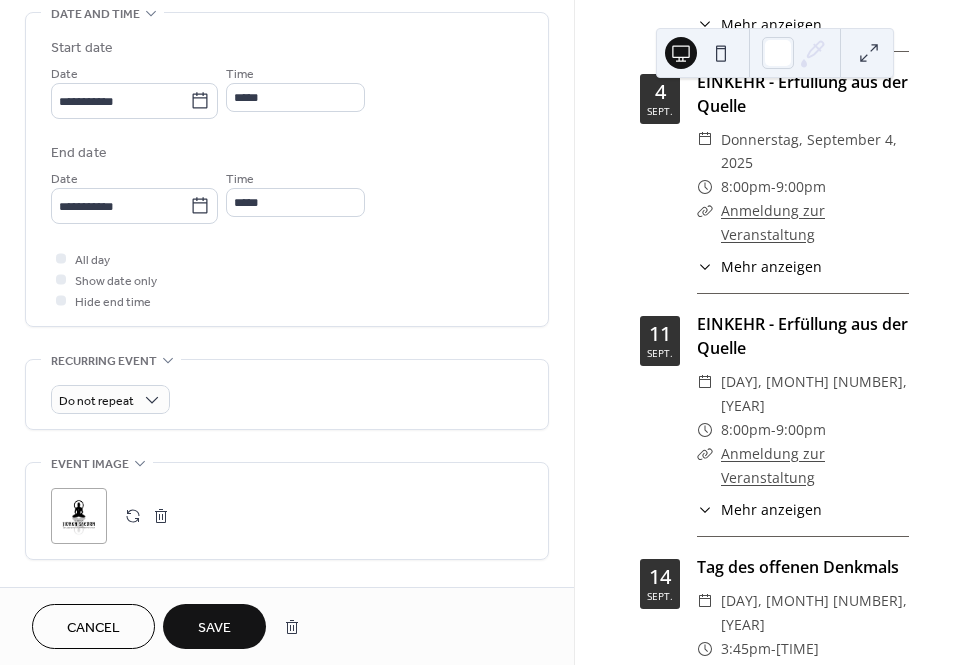 type on "**********" 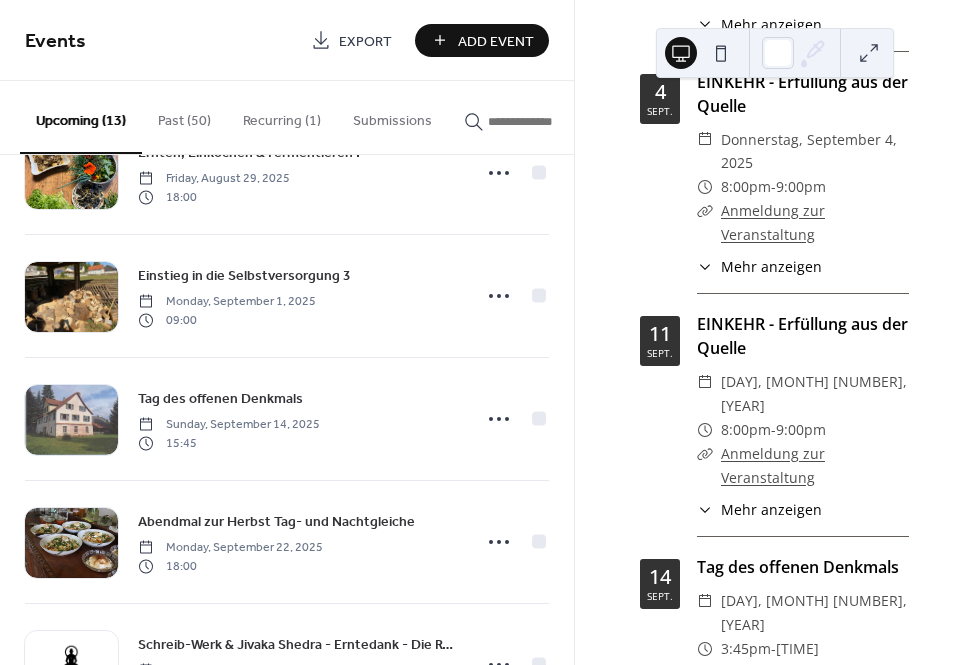 scroll, scrollTop: 459, scrollLeft: 0, axis: vertical 